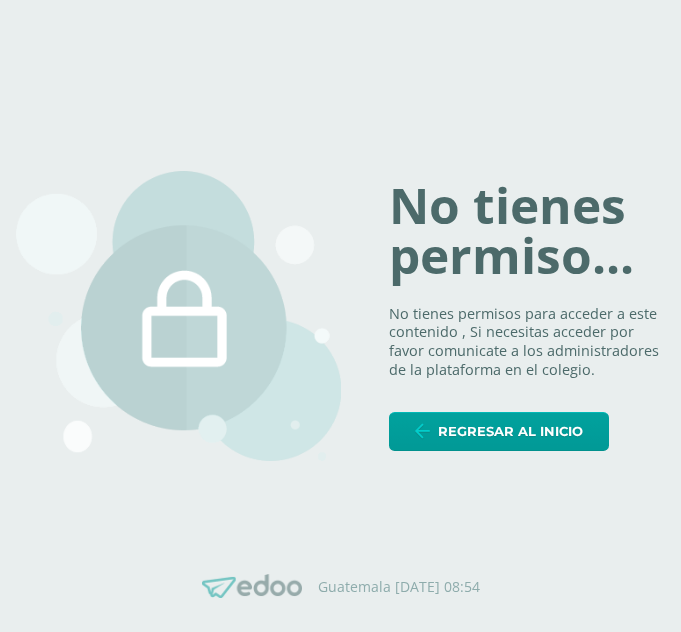 scroll, scrollTop: 0, scrollLeft: 0, axis: both 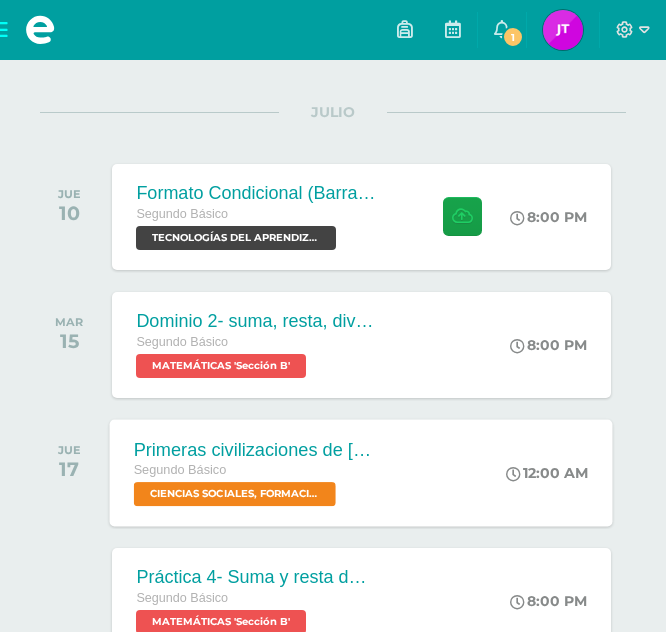 click on "Primeras civilizaciones de América
Segundo Básico
CIENCIAS SOCIALES, FORMACIÓN CIUDADANA E INTERCULTURALIDAD 'Sección B'" at bounding box center (255, 472) 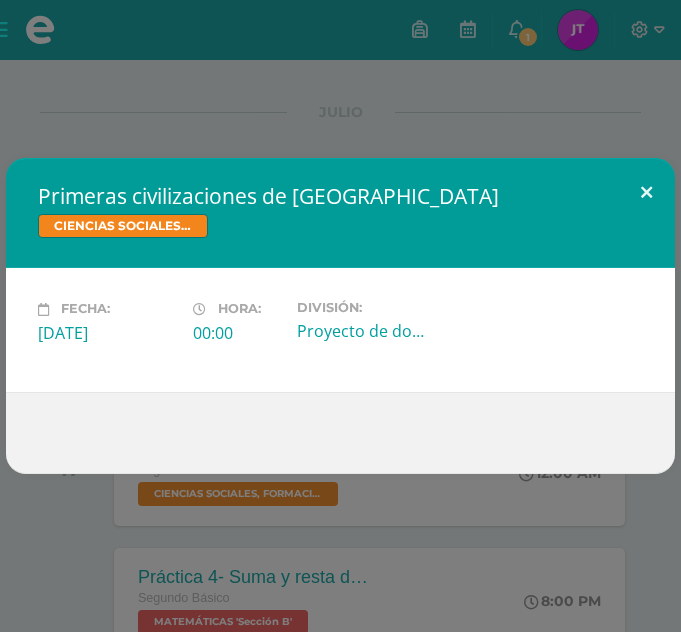 click at bounding box center [646, 192] 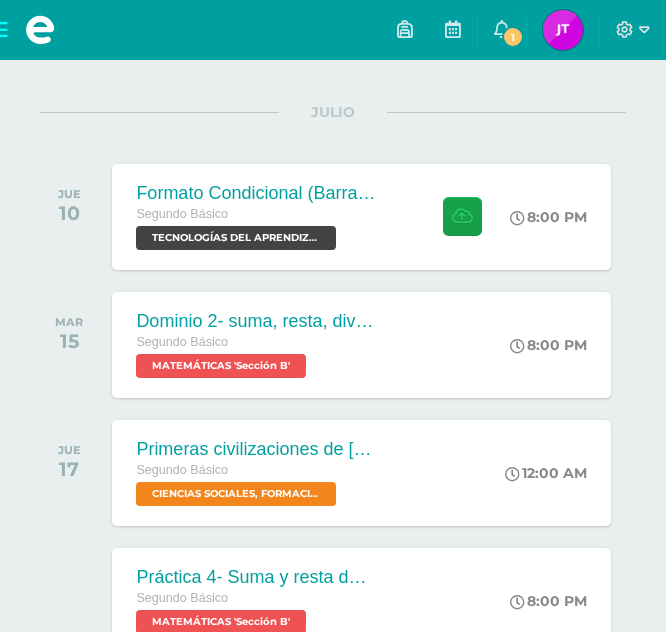 click on "JUE
10" at bounding box center [74, 217] 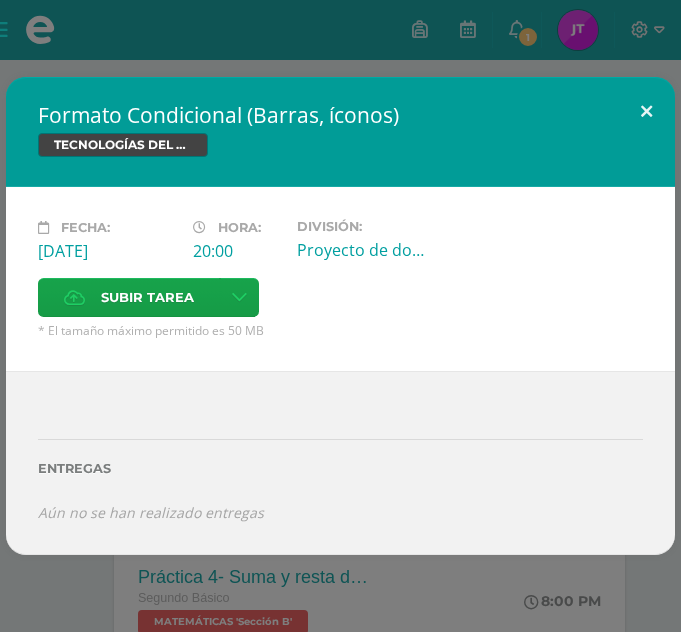 click at bounding box center [646, 111] 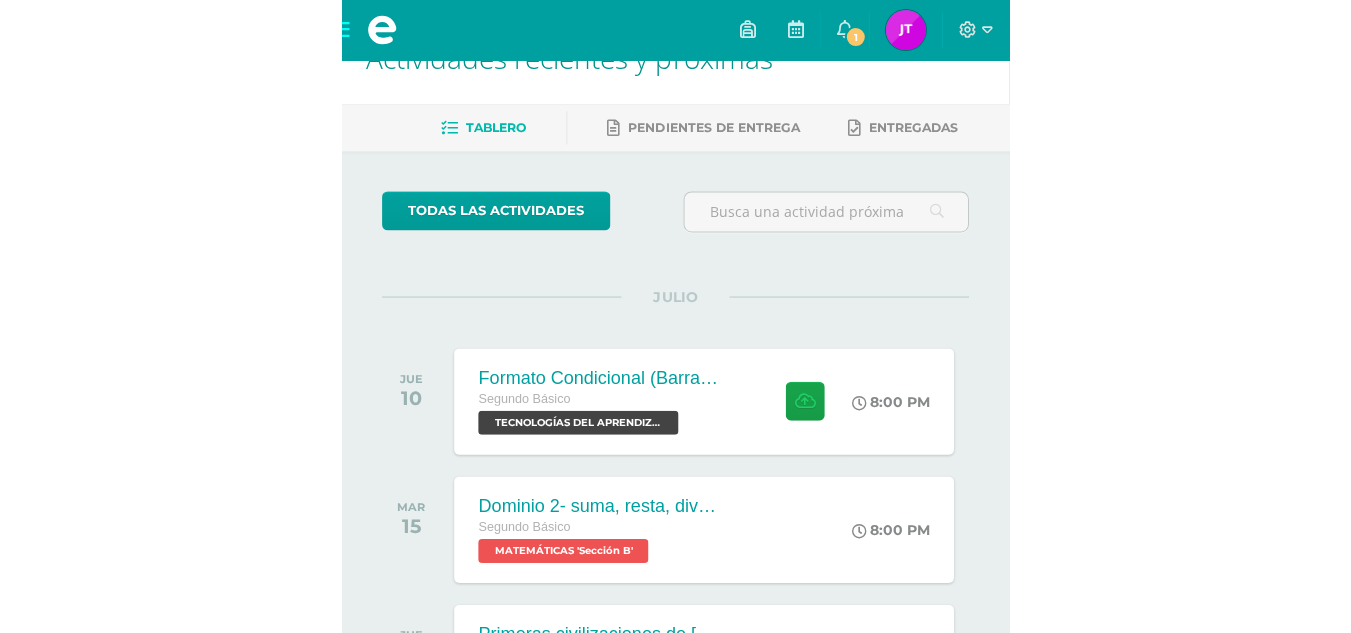 scroll, scrollTop: 0, scrollLeft: 0, axis: both 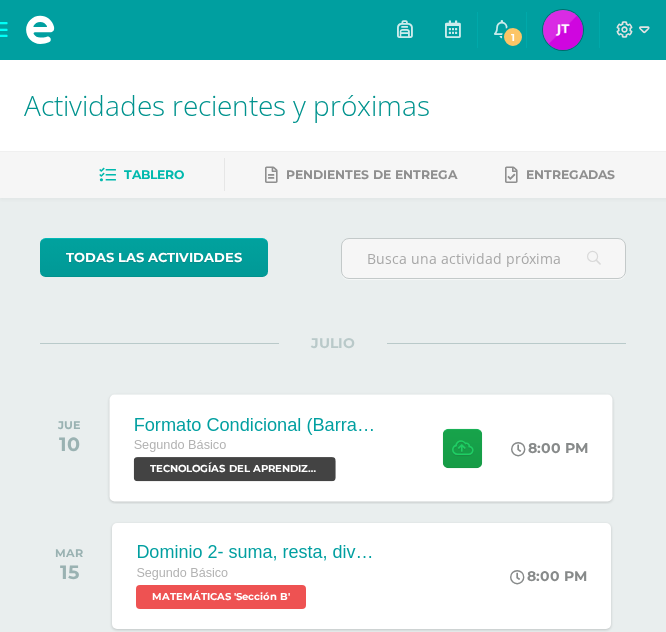 click on "Formato Condicional (Barras, íconos)" at bounding box center [255, 424] 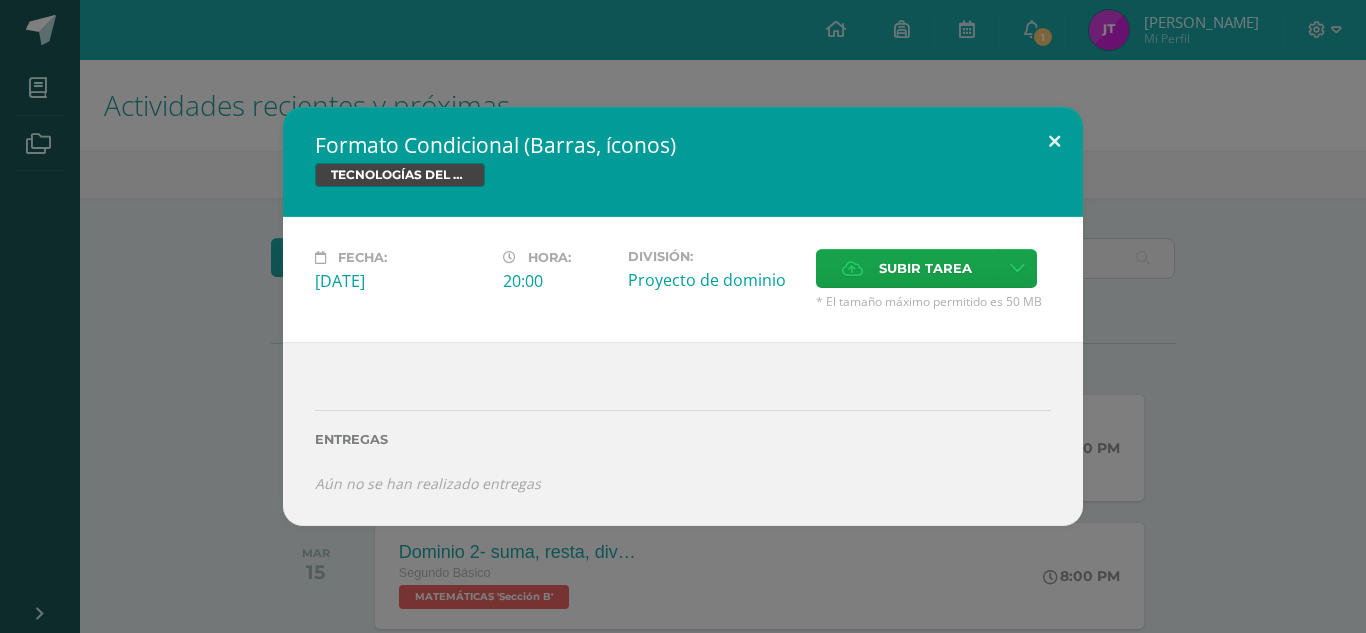 click at bounding box center (1054, 141) 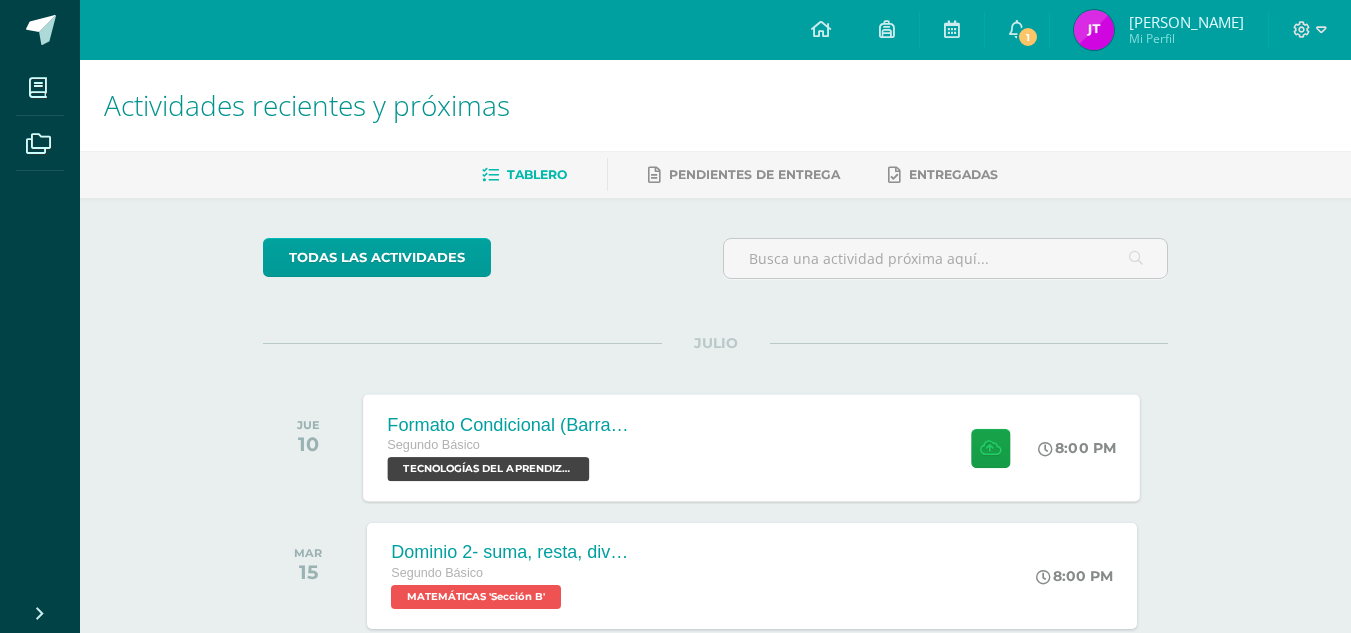 click on "Formato Condicional (Barras, íconos)
Segundo Básico
TECNOLOGÍAS DEL APRENDIZAJE Y LA COMUNICACIÓN 'Sección B'
8:00 PM
Formato Condicional (Barras, íconos)
Fecha:" at bounding box center [752, 447] 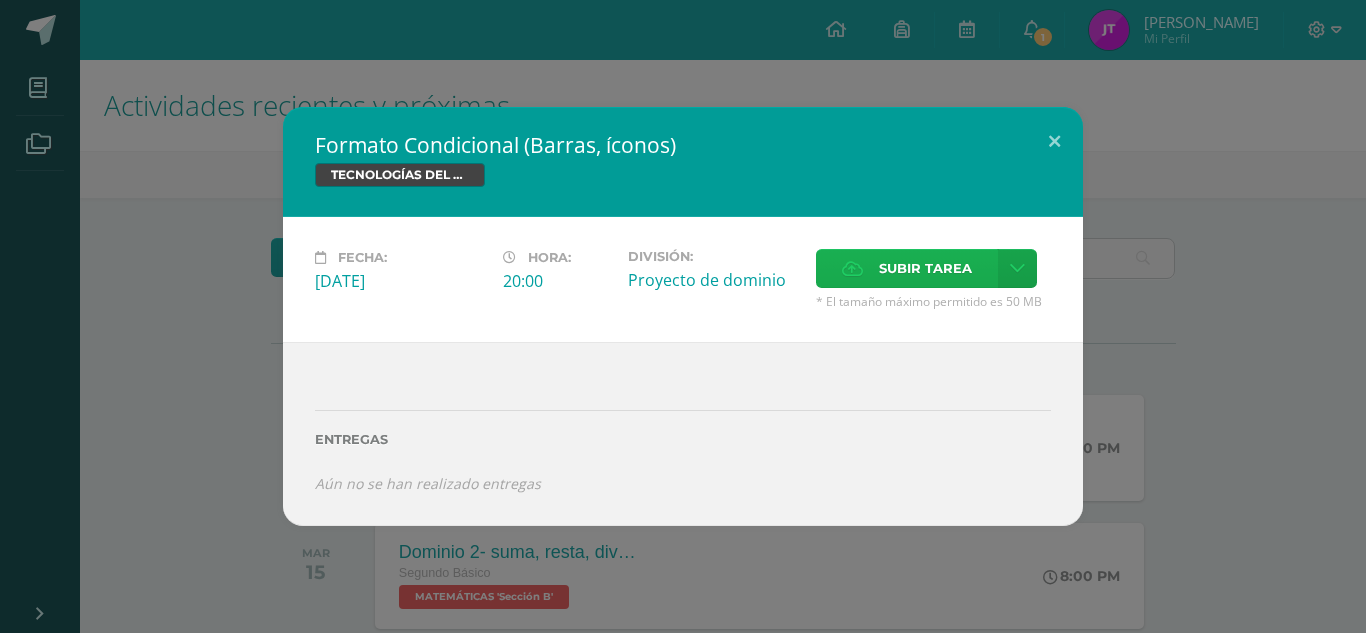 click on "Subir tarea" at bounding box center (925, 268) 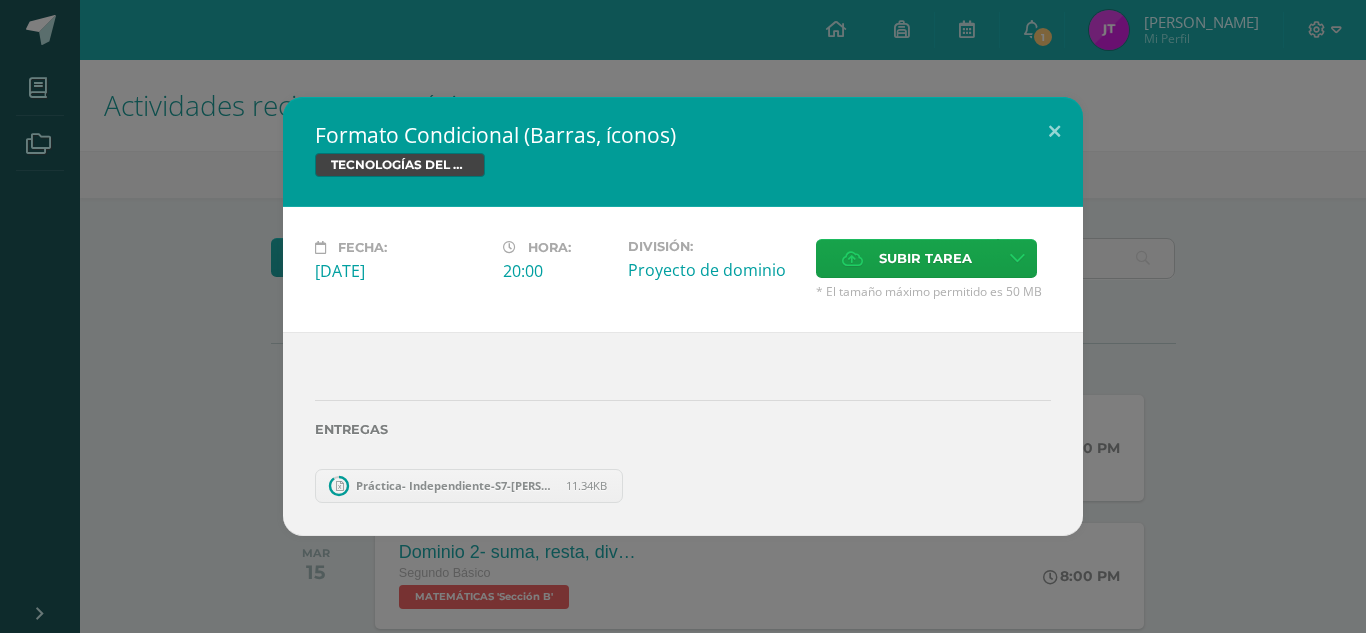 click on "Práctica- Independiente-S7-Jennifer Tuy.xlsx
11.34KB" at bounding box center (469, 486) 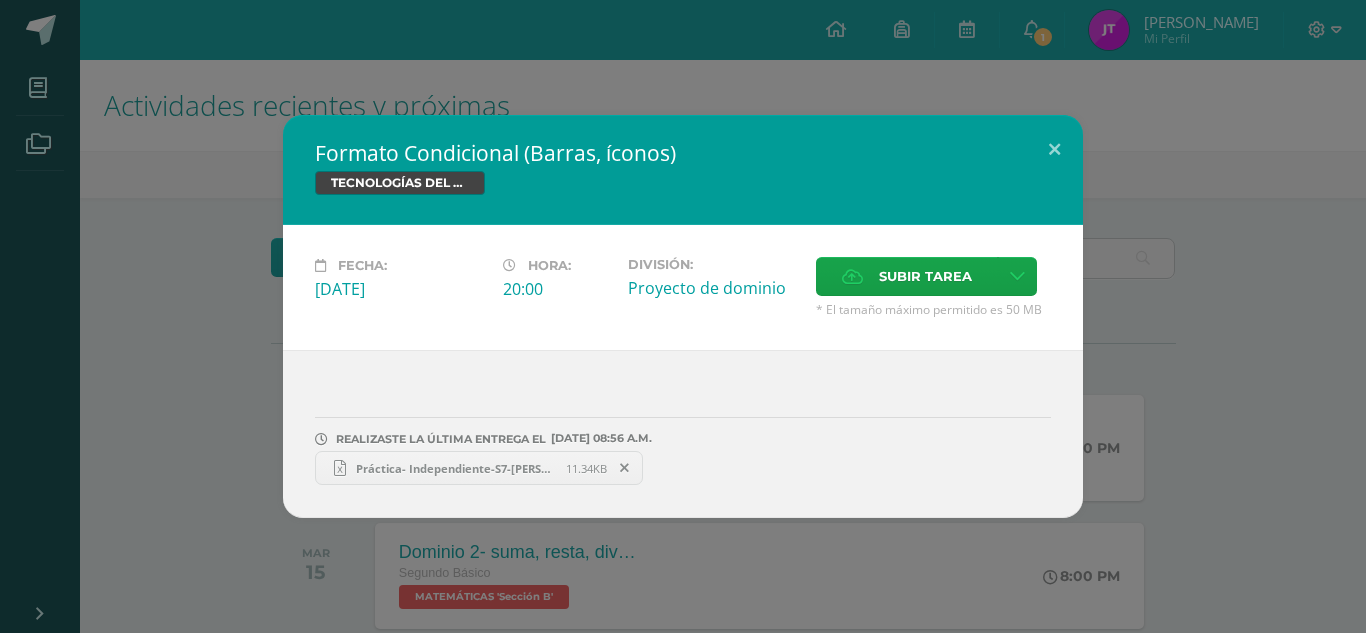 click on "Práctica- Independiente-S7-Jennifer Tuy.xlsx" at bounding box center (456, 468) 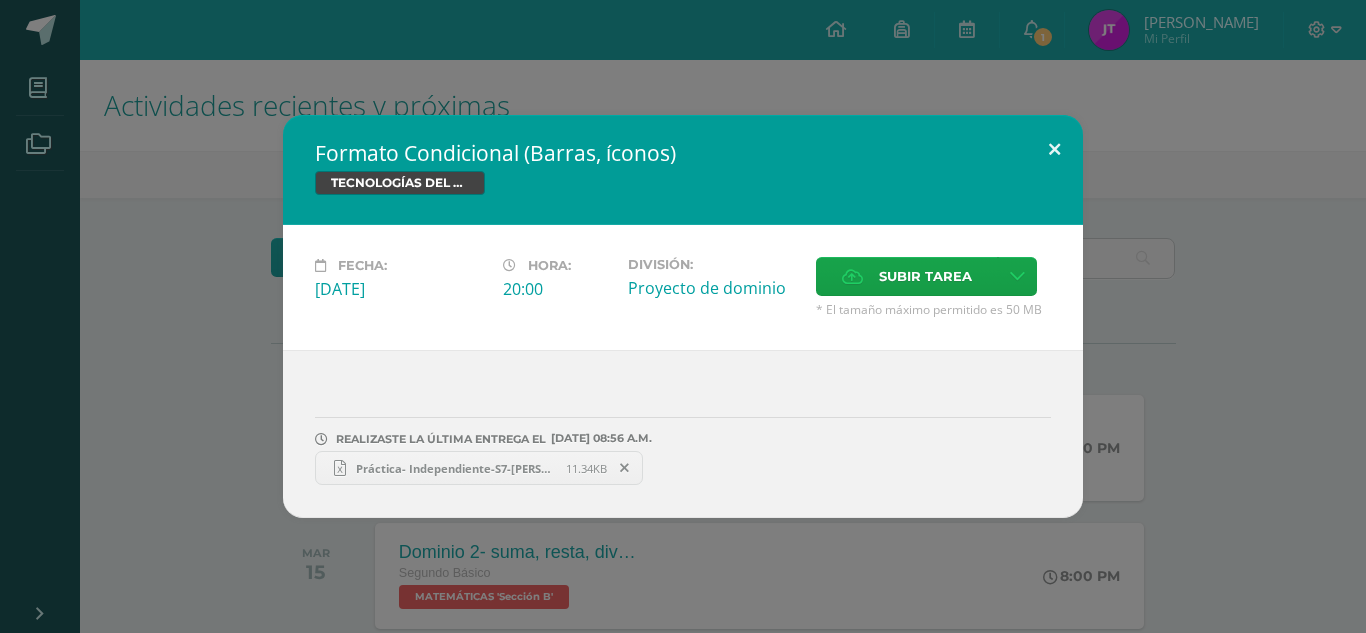 click at bounding box center (1054, 149) 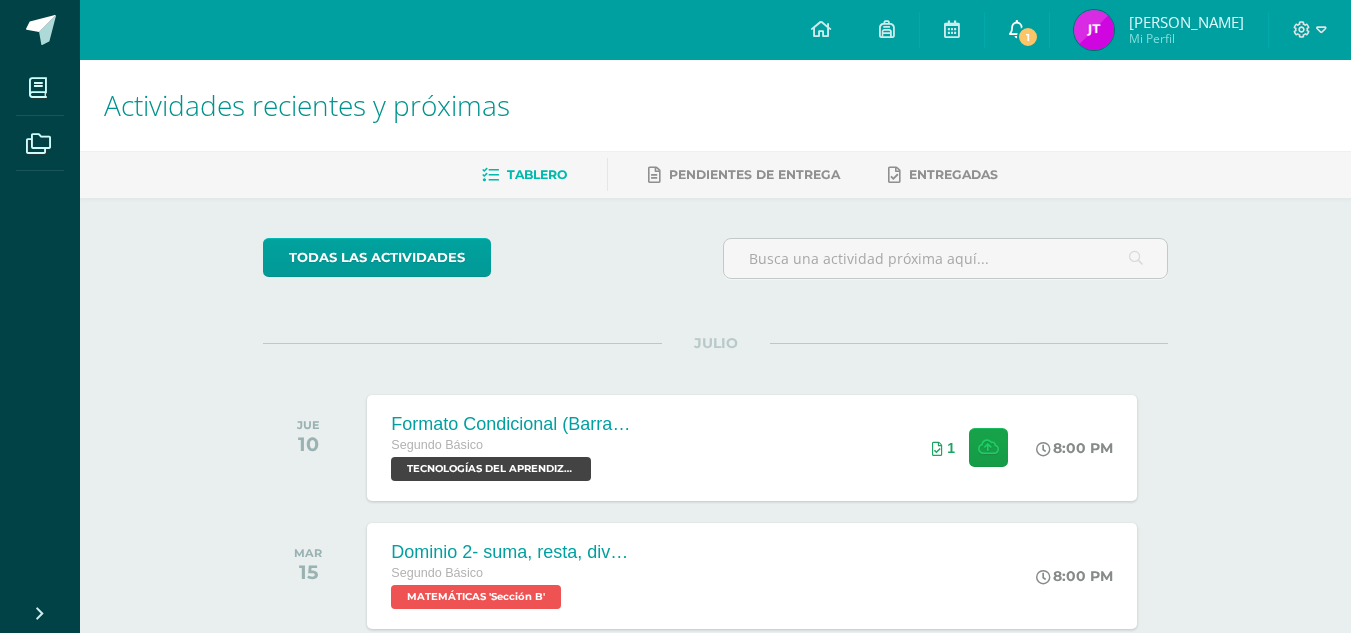 click on "1" at bounding box center (1028, 37) 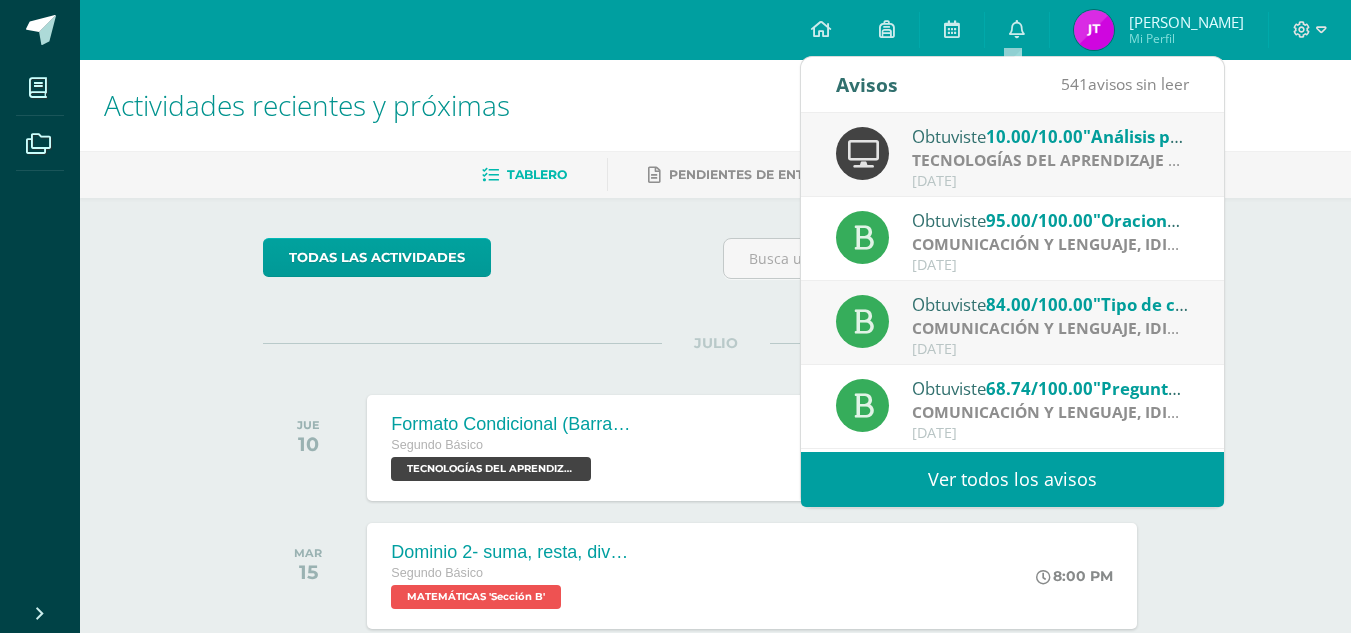 click on "TECNOLOGÍAS DEL APRENDIZAJE Y LA COMUNICACIÓN" at bounding box center [1123, 160] 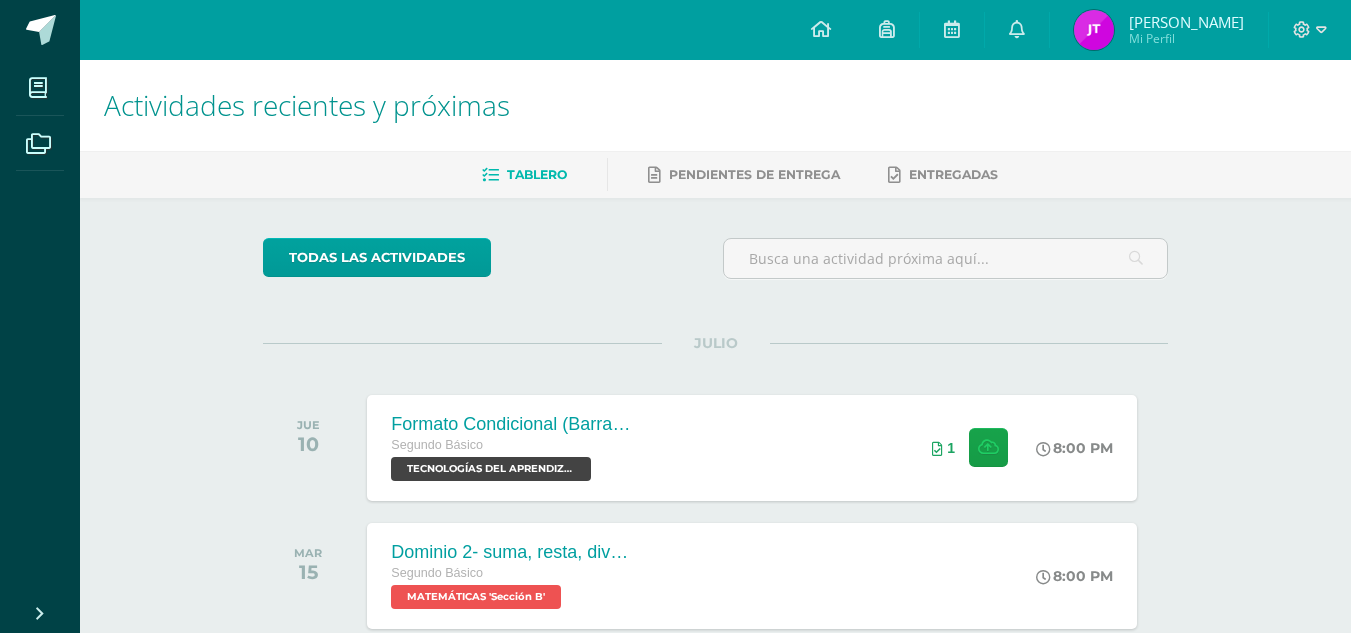 click on "[PERSON_NAME]" at bounding box center [1186, 22] 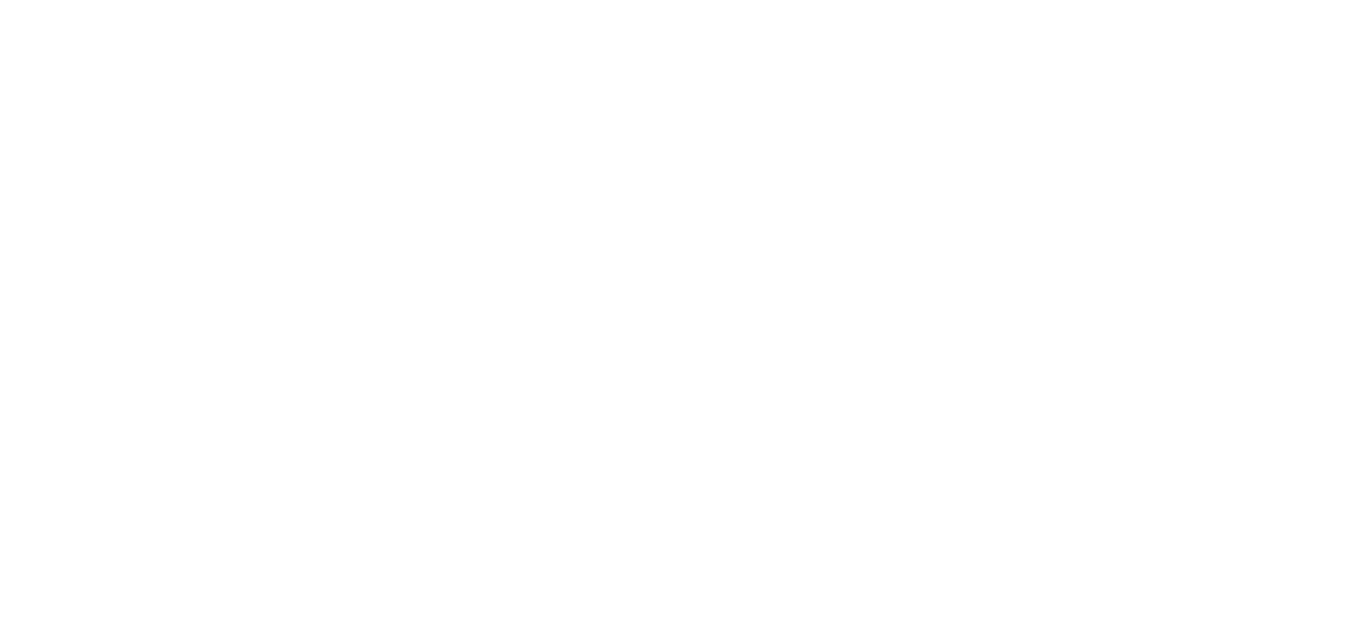 scroll, scrollTop: 0, scrollLeft: 0, axis: both 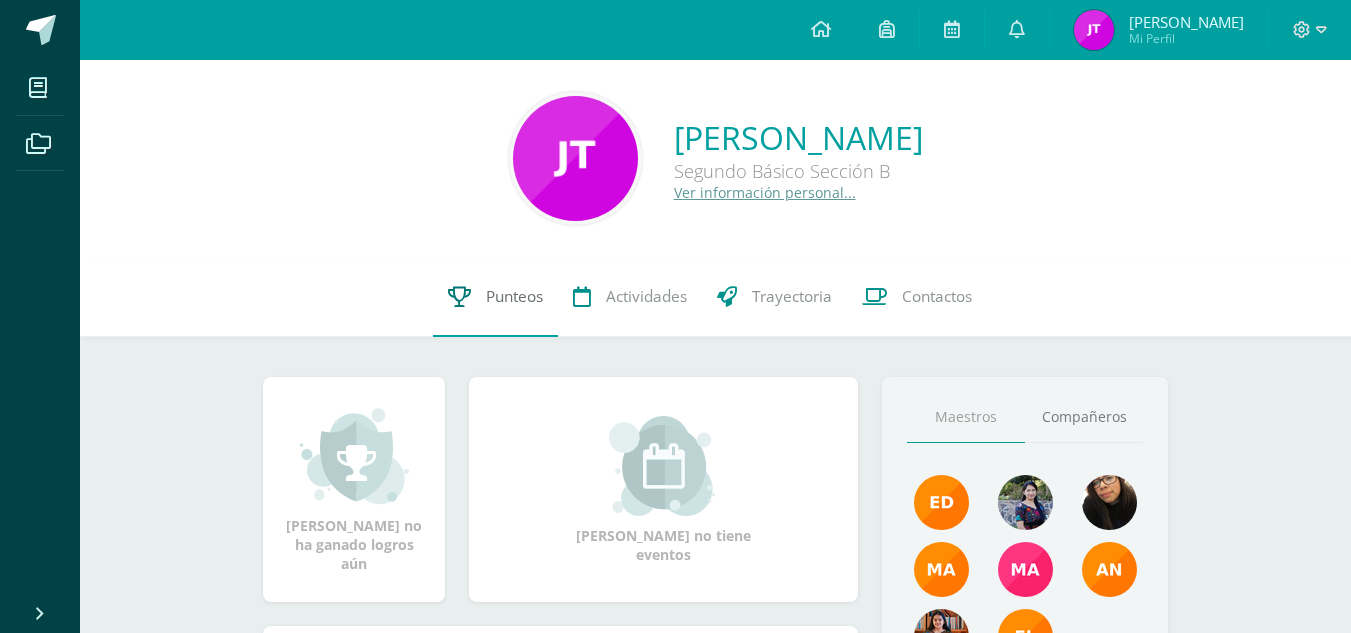 click on "Punteos" at bounding box center [514, 296] 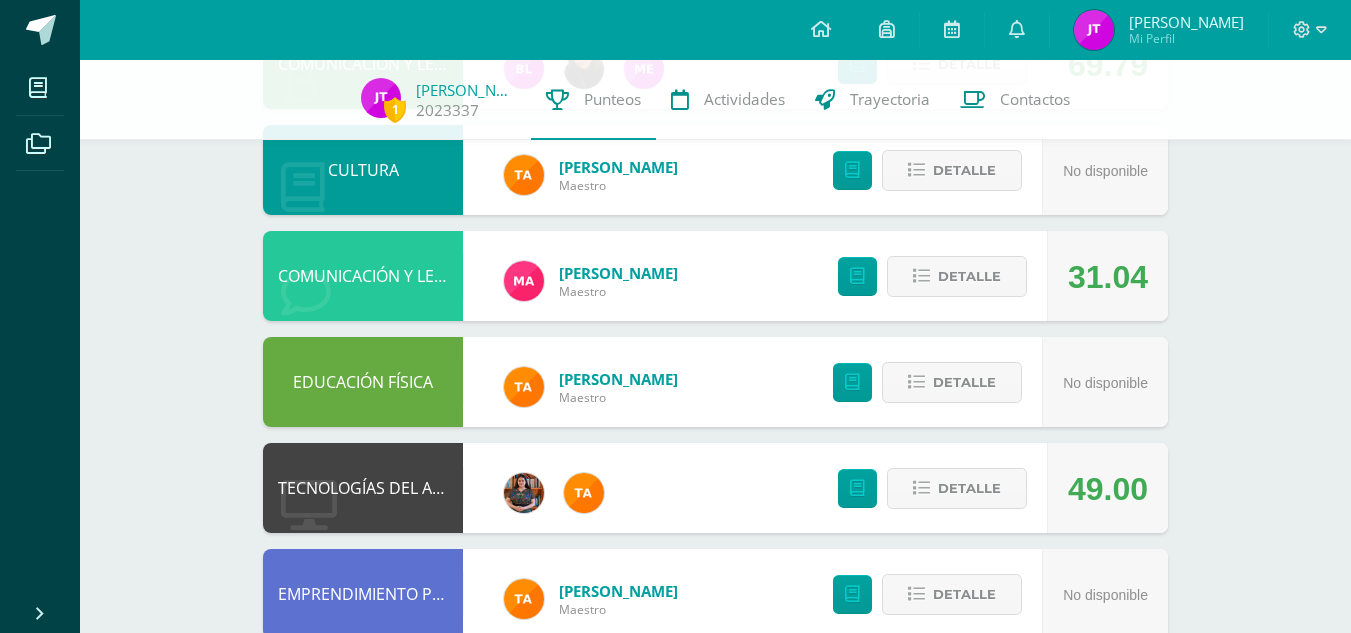 scroll, scrollTop: 1084, scrollLeft: 0, axis: vertical 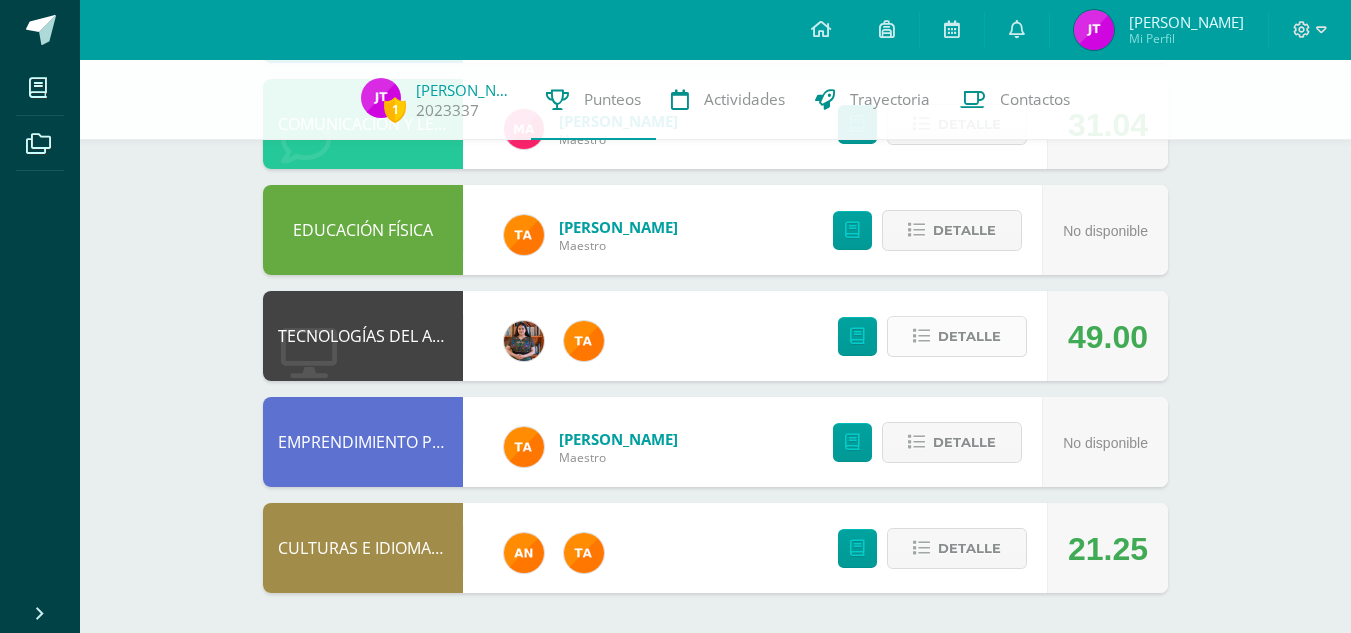 click on "Detalle" at bounding box center [969, 336] 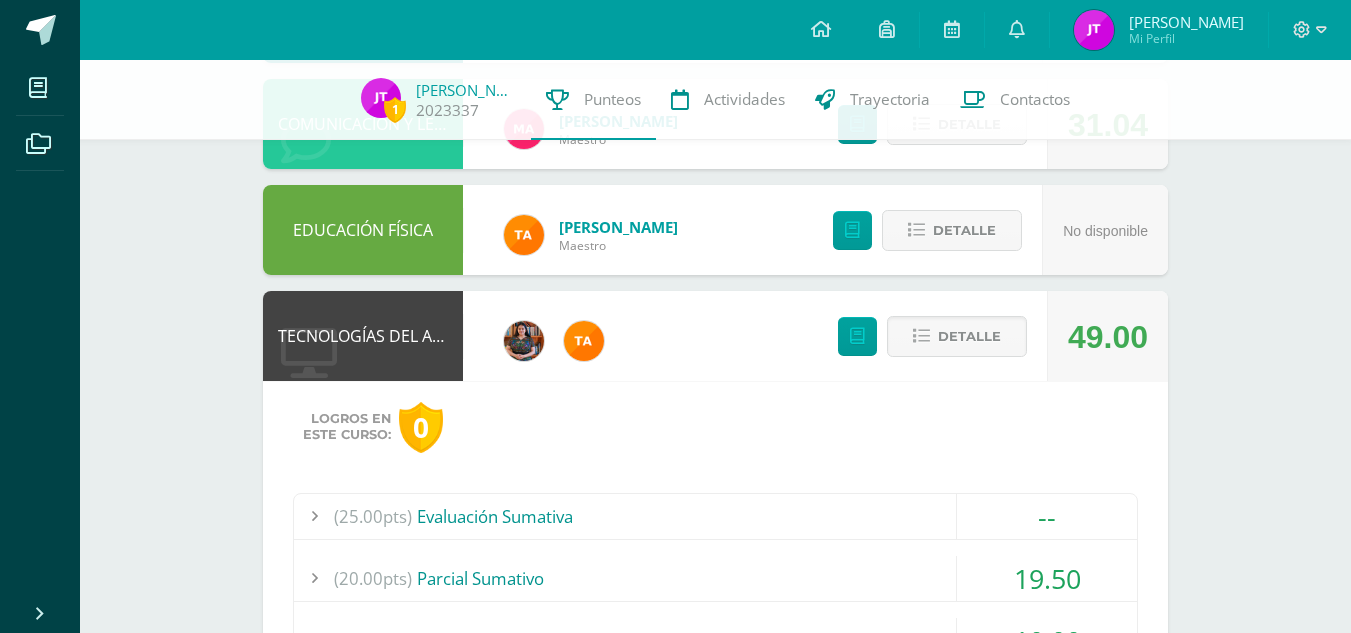 scroll, scrollTop: 1410, scrollLeft: 0, axis: vertical 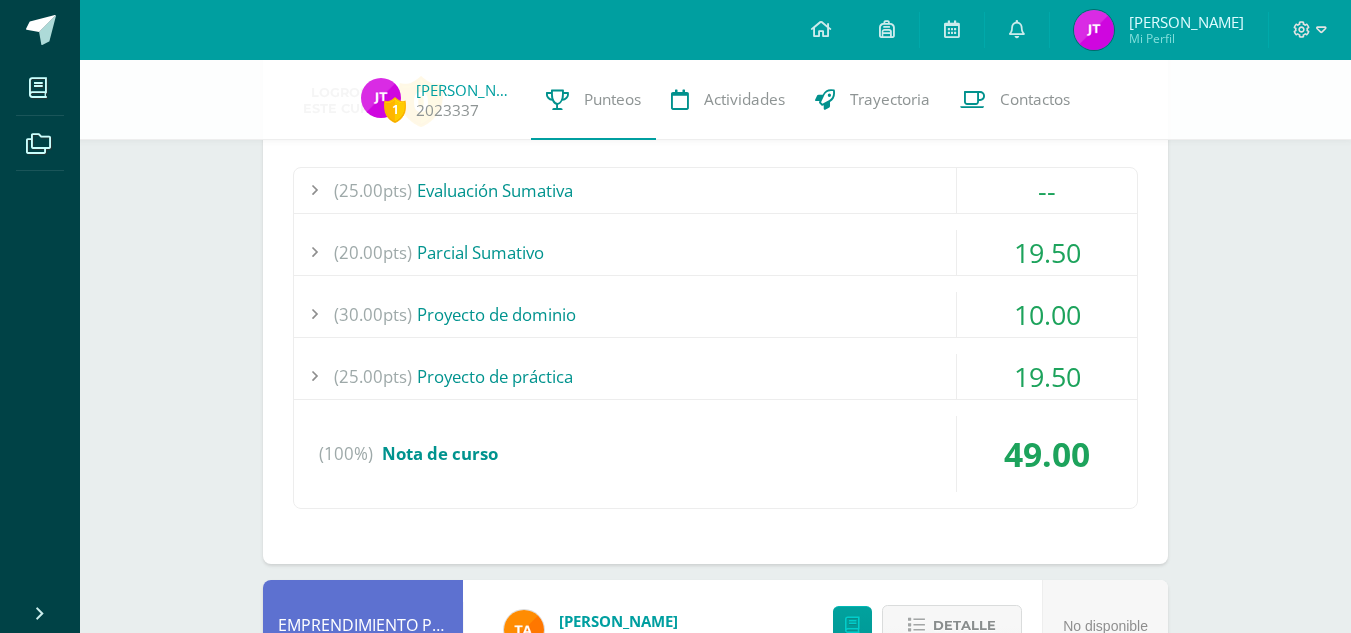 click on "(25.00pts)
Proyecto de  práctica" at bounding box center (715, 376) 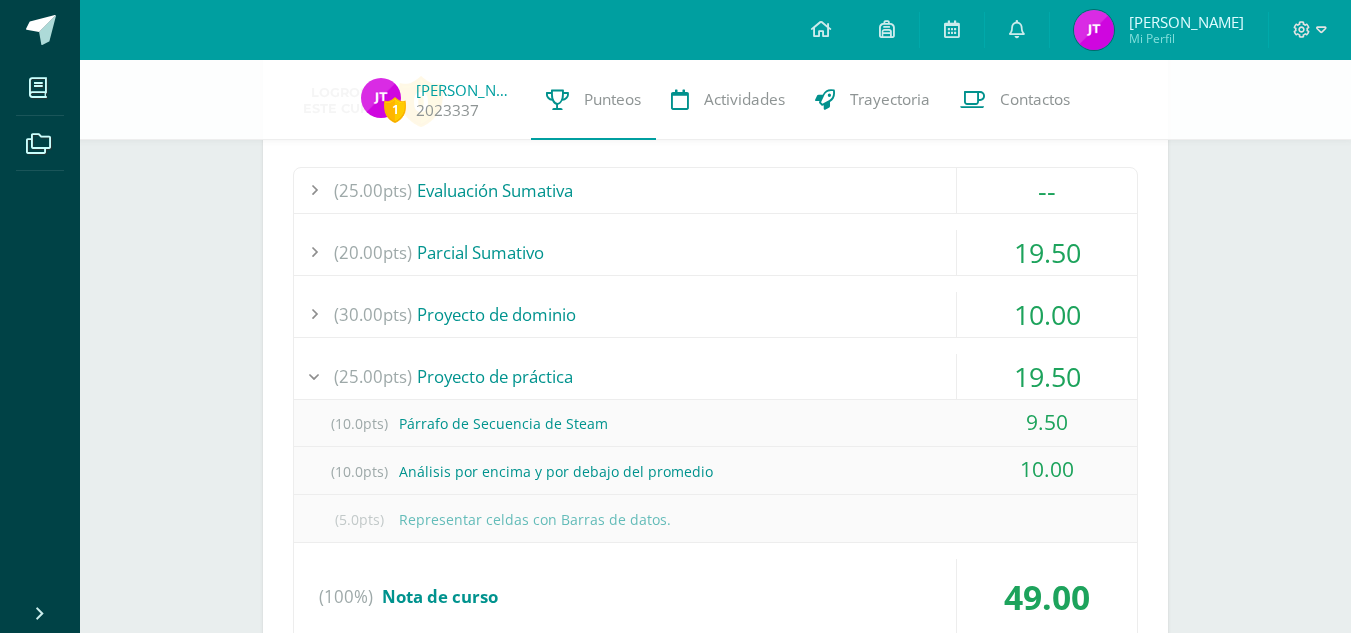 click on "(25.00pts)
Proyecto de  práctica" at bounding box center (715, 376) 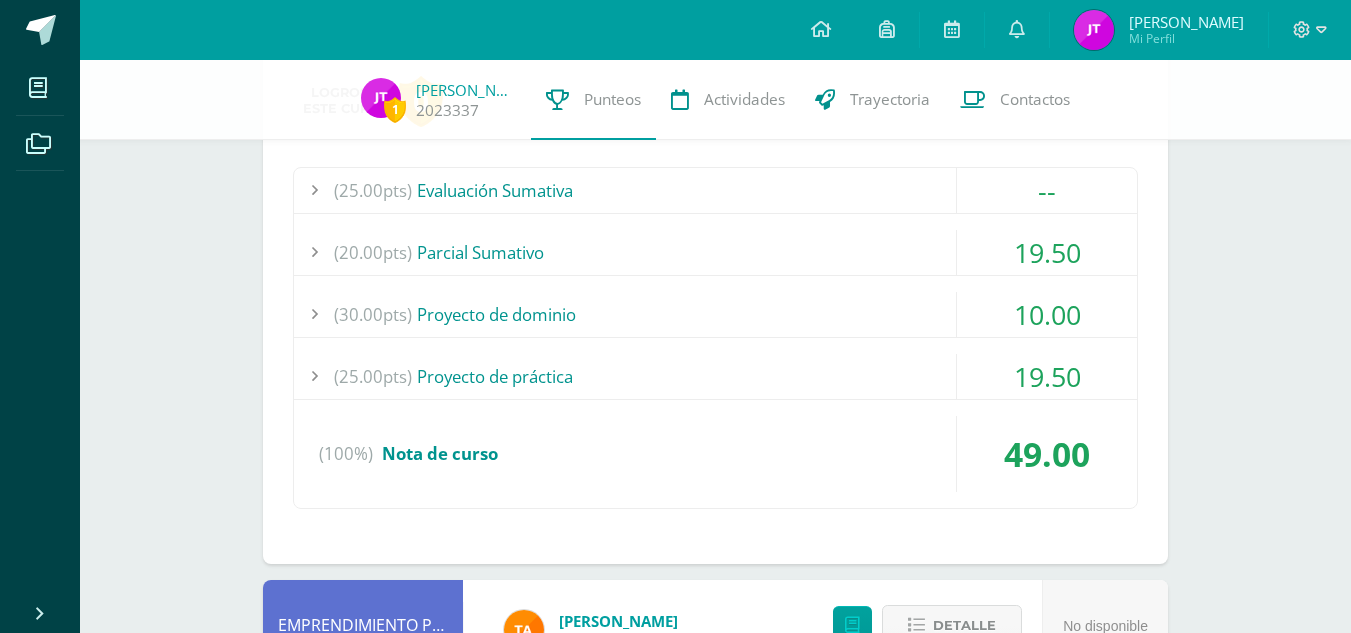 click on "(30.00pts)
Proyecto de dominio" at bounding box center [715, 314] 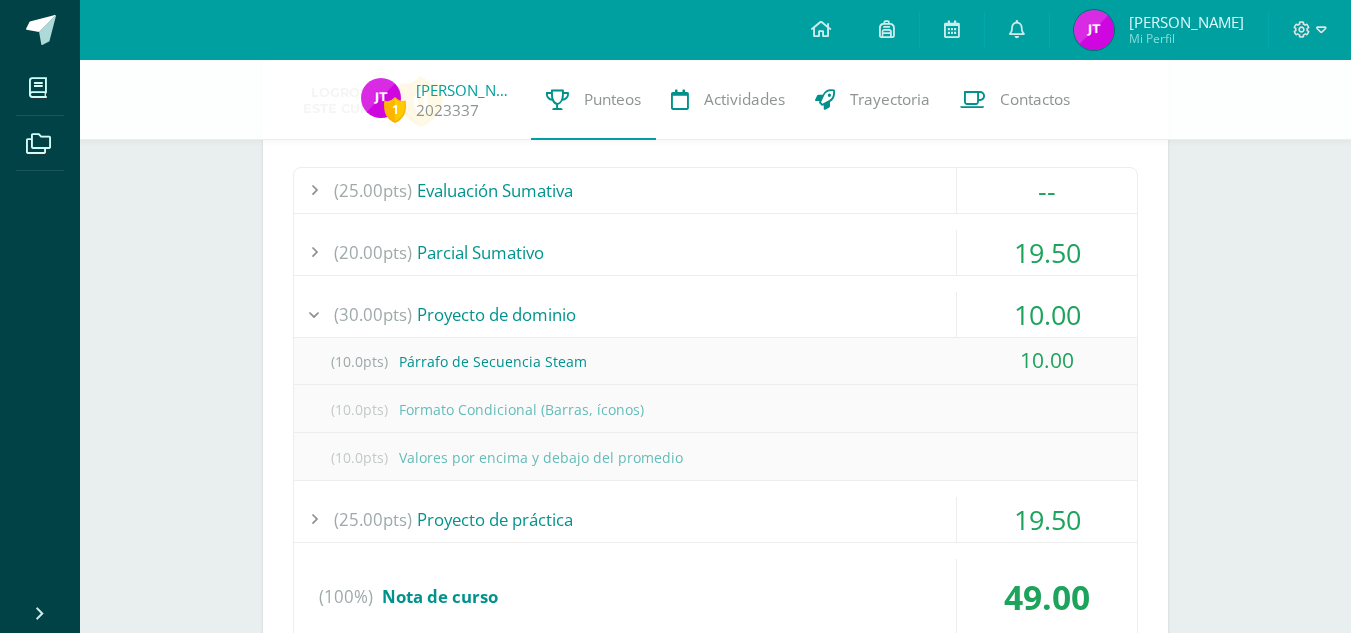 click on "(30.00pts)
Proyecto de dominio" at bounding box center [715, 314] 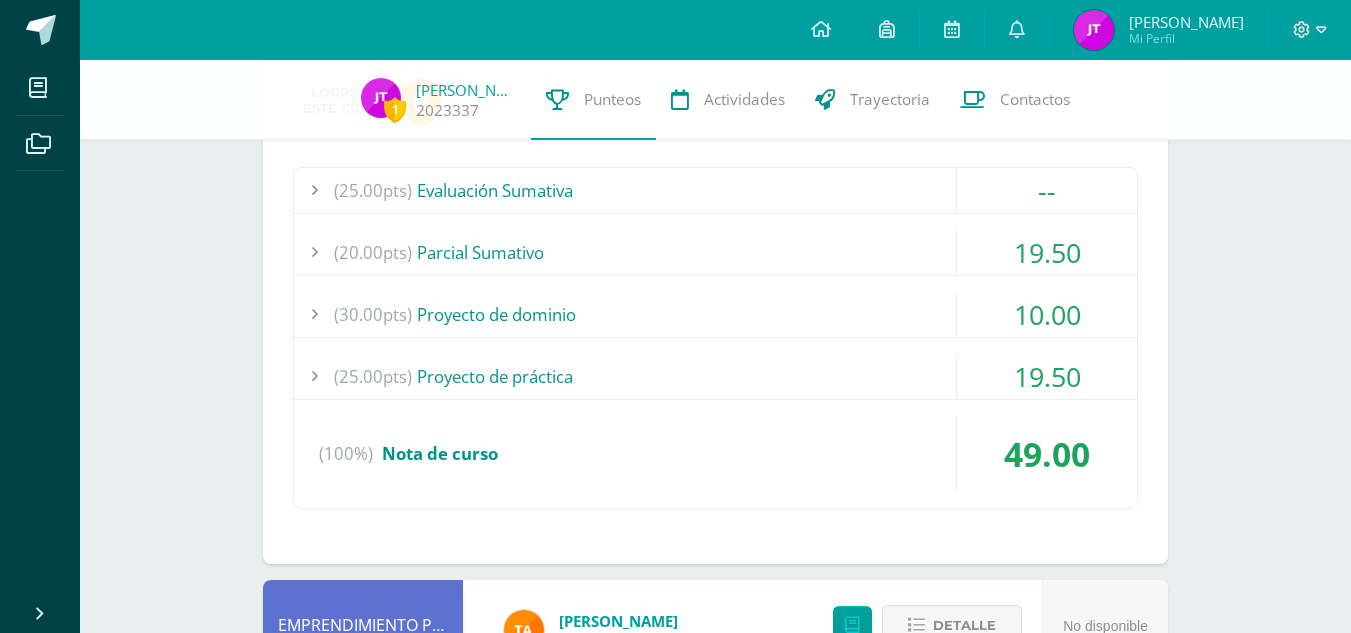 click on "(20.00pts)
Parcial Sumativo" at bounding box center [715, 252] 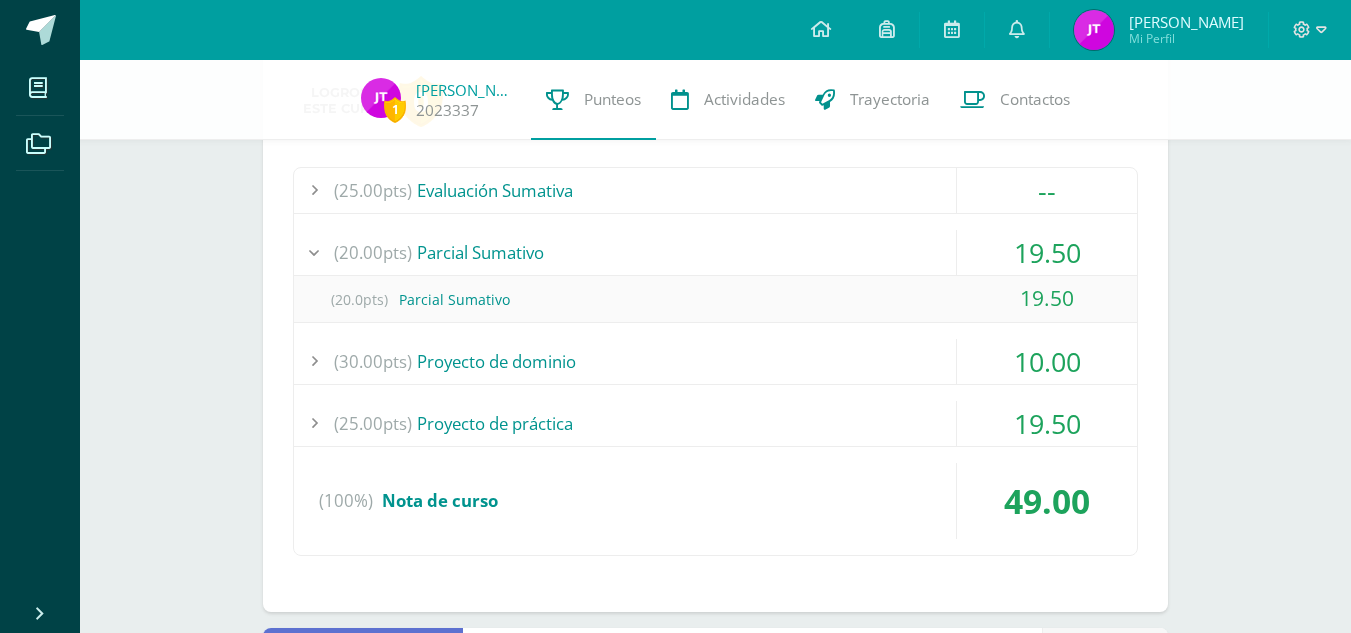 click on "(20.00pts)
Parcial Sumativo" at bounding box center [715, 252] 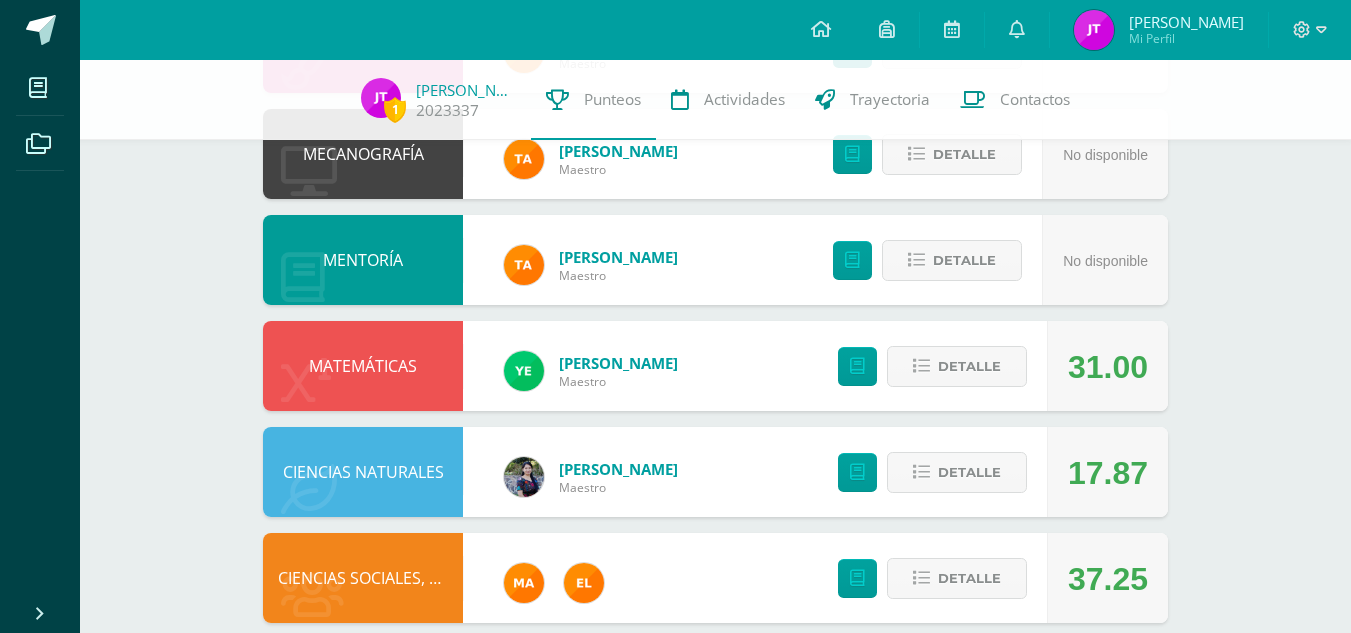 scroll, scrollTop: 313, scrollLeft: 0, axis: vertical 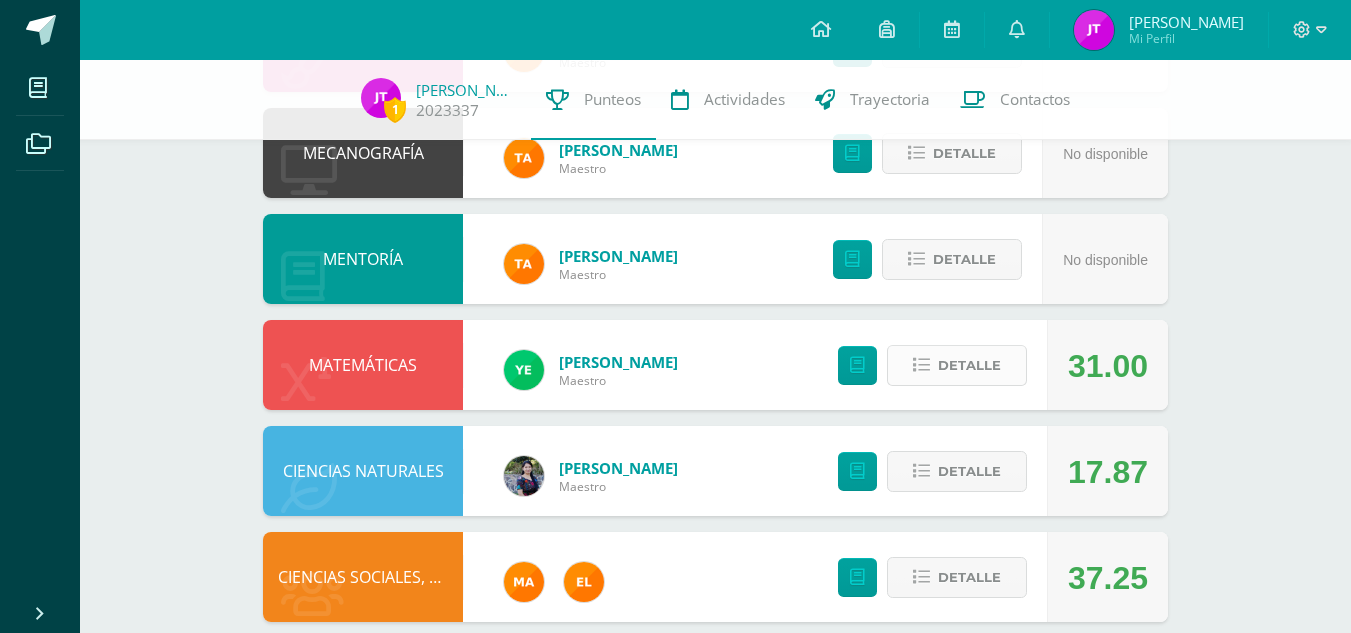 click on "Detalle" at bounding box center [969, 365] 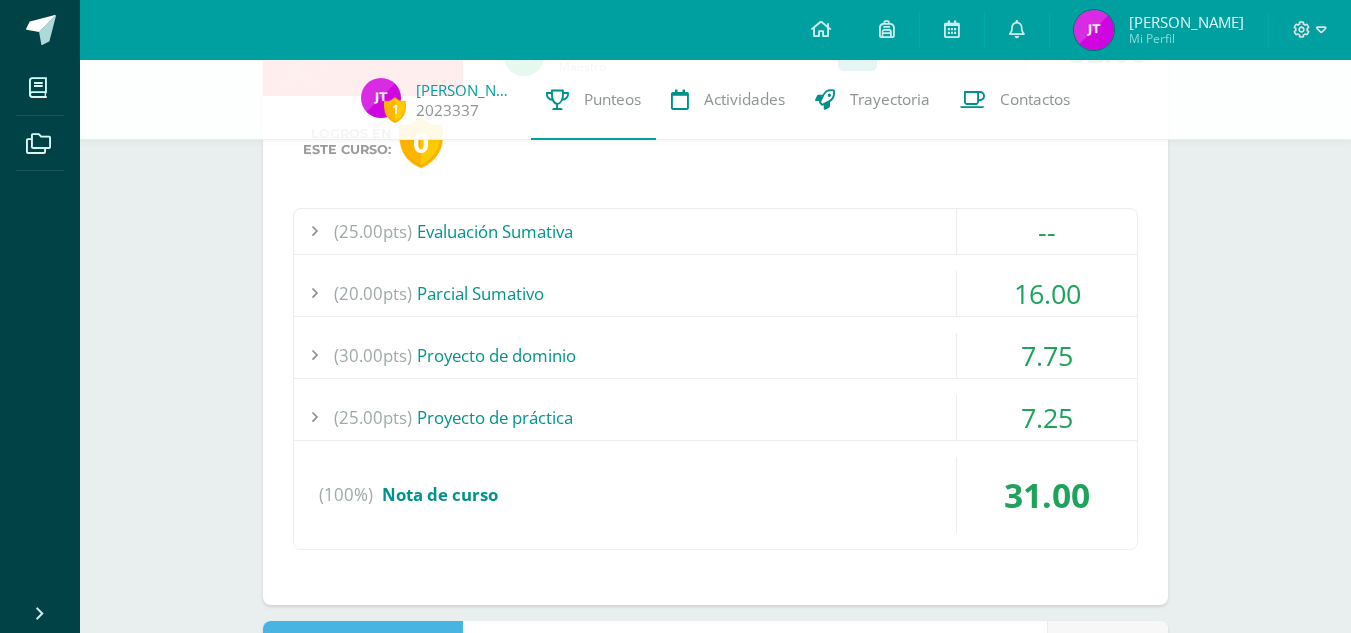 scroll, scrollTop: 629, scrollLeft: 0, axis: vertical 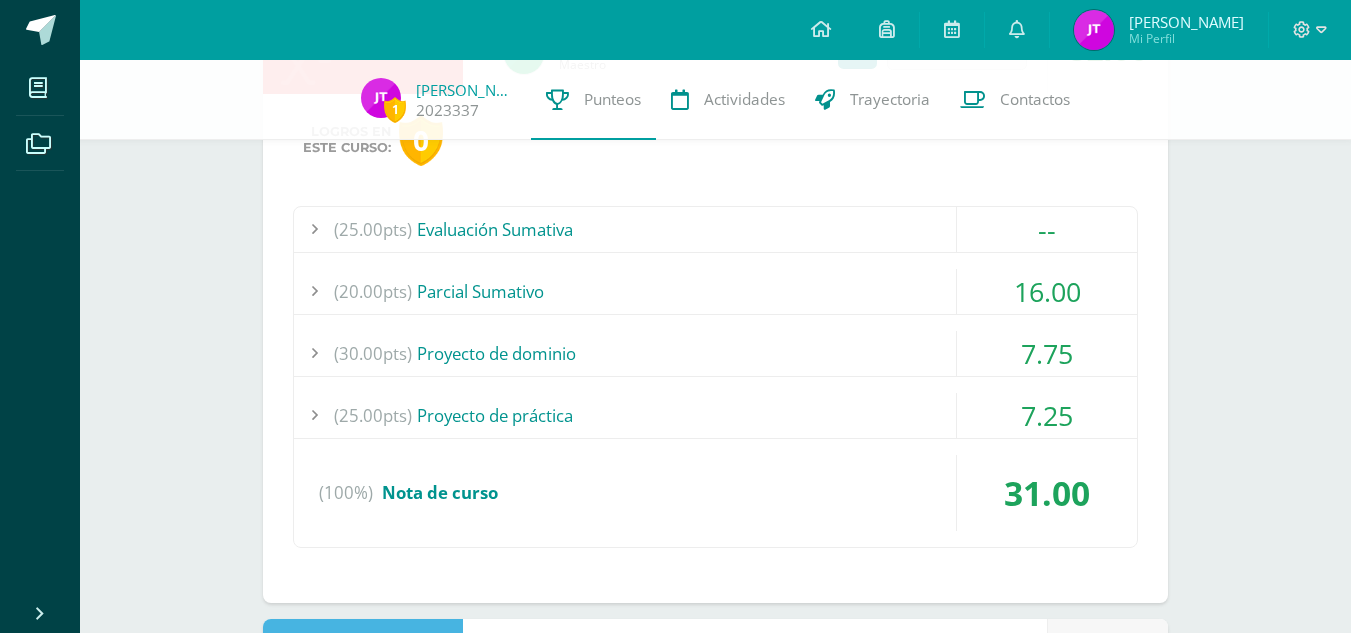 click on "(25.00pts)
Evaluación Sumativa" at bounding box center (715, 229) 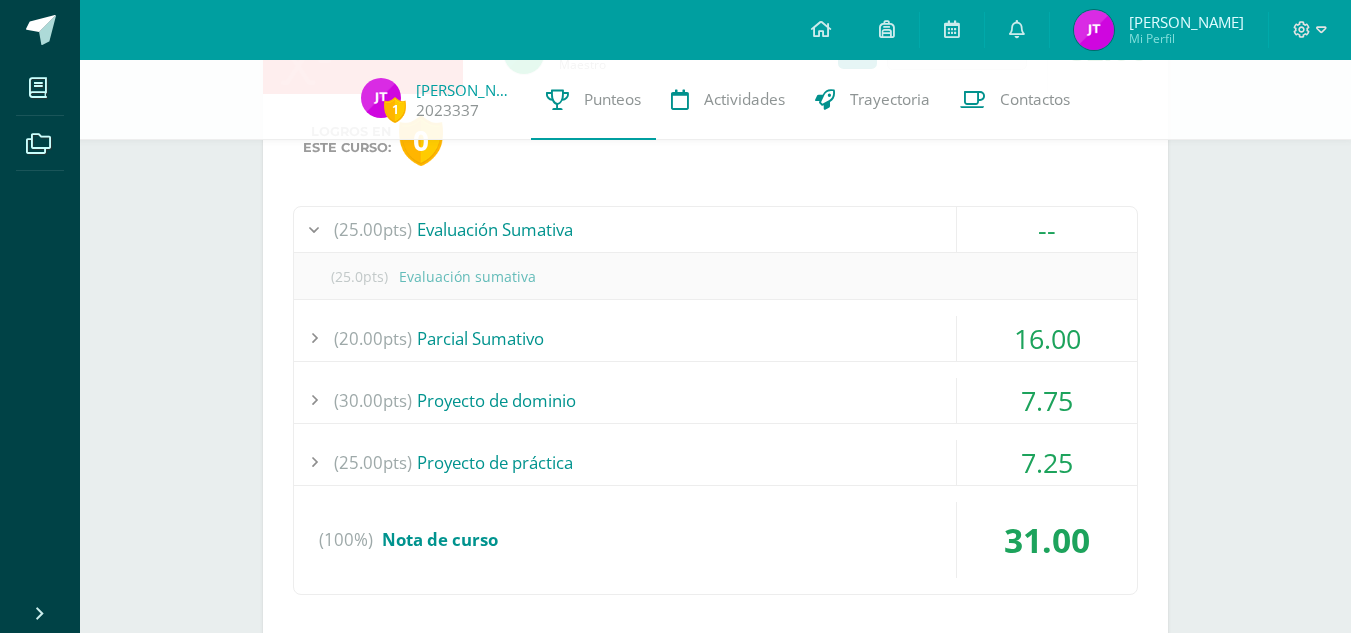 click on "(25.00pts)
Evaluación Sumativa" at bounding box center [715, 229] 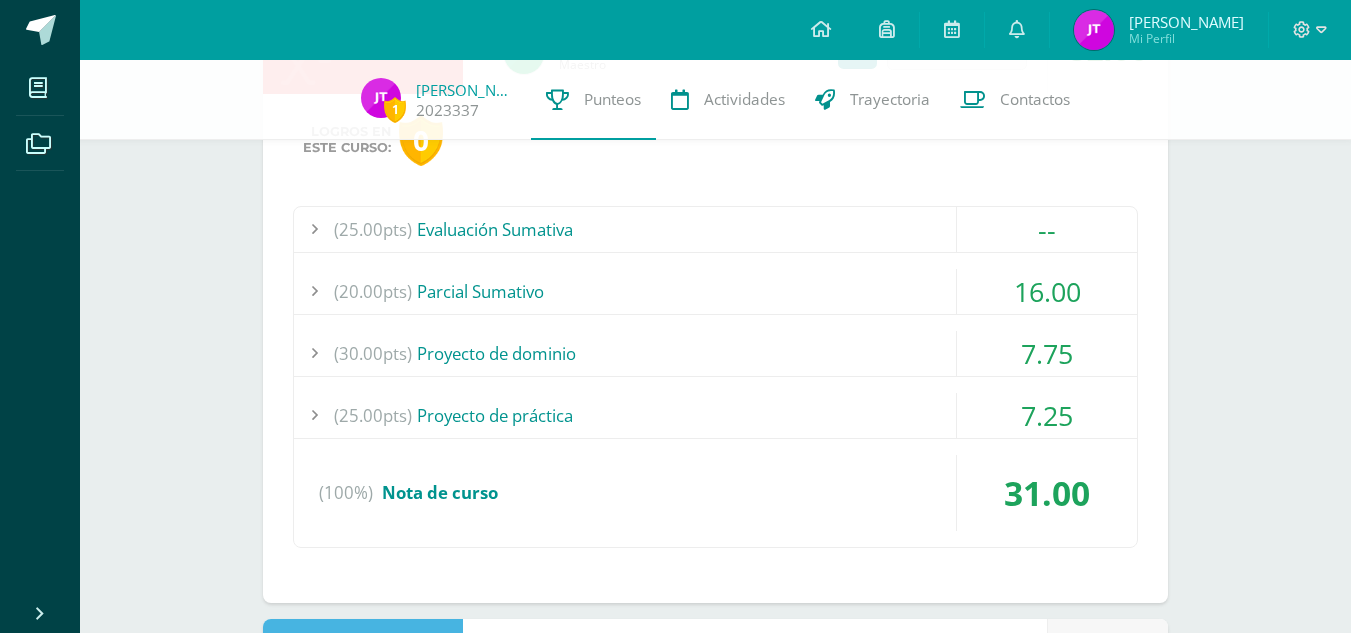 click on "(25.00pts)
Evaluación Sumativa
--
(25.0pts)  Evaluación sumativa" at bounding box center [715, 377] 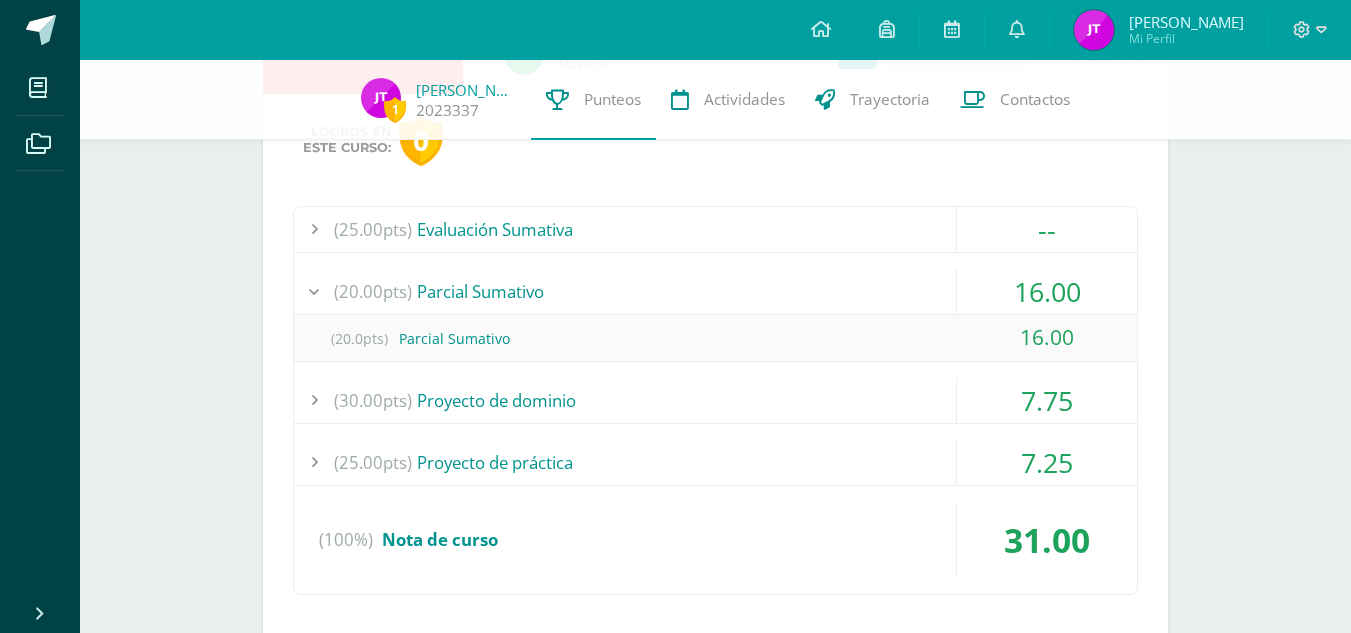 click on "(20.00pts)
Parcial Sumativo" at bounding box center (715, 291) 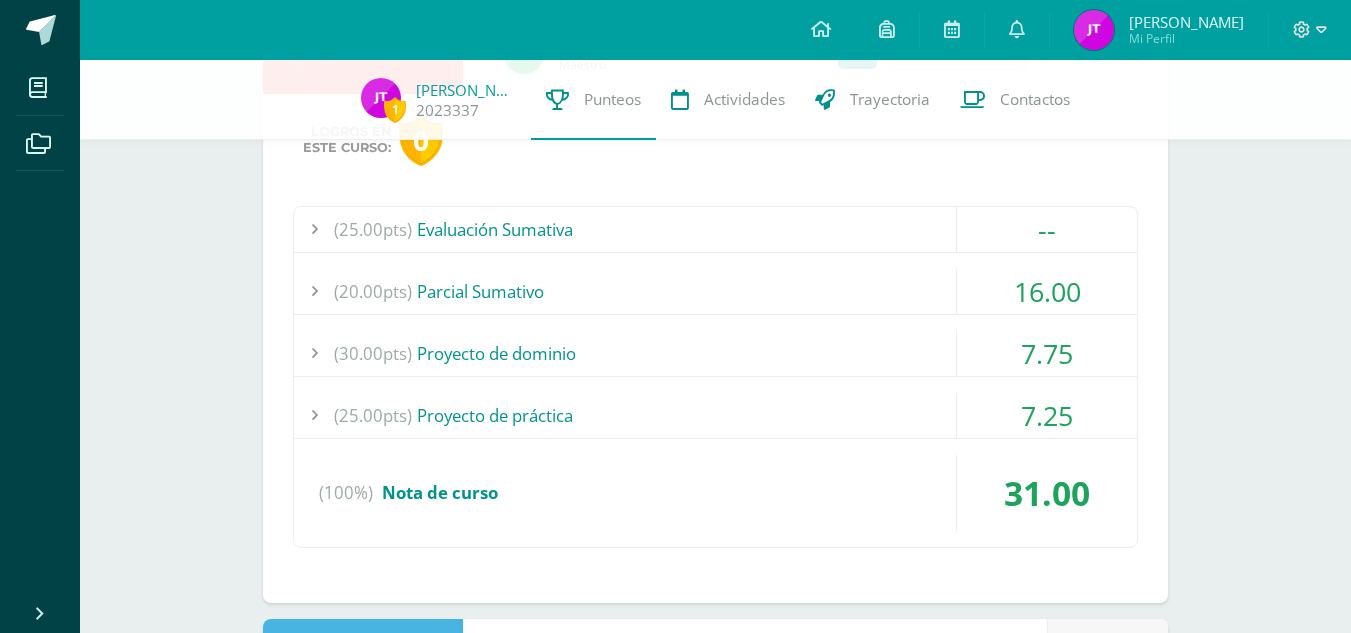 click on "(25.00pts)
Evaluación Sumativa
--
(25.0pts)  Evaluación sumativa" at bounding box center (715, 377) 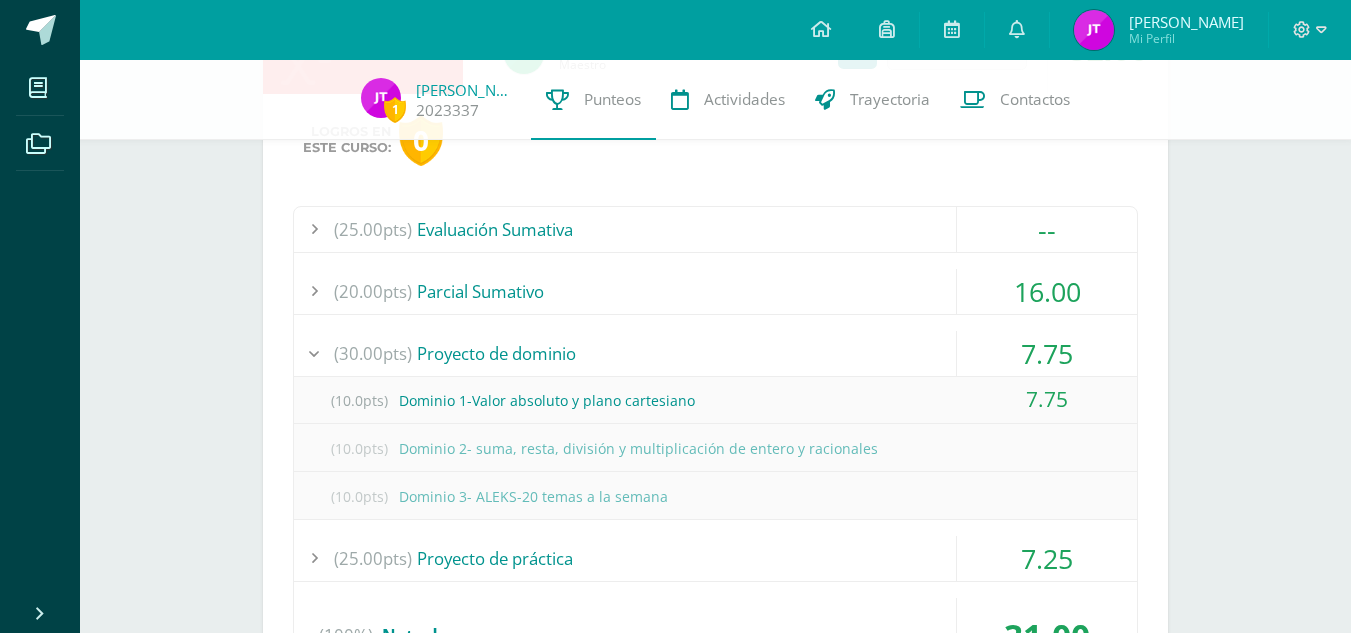 click on "(30.00pts)
Proyecto de dominio" at bounding box center [715, 353] 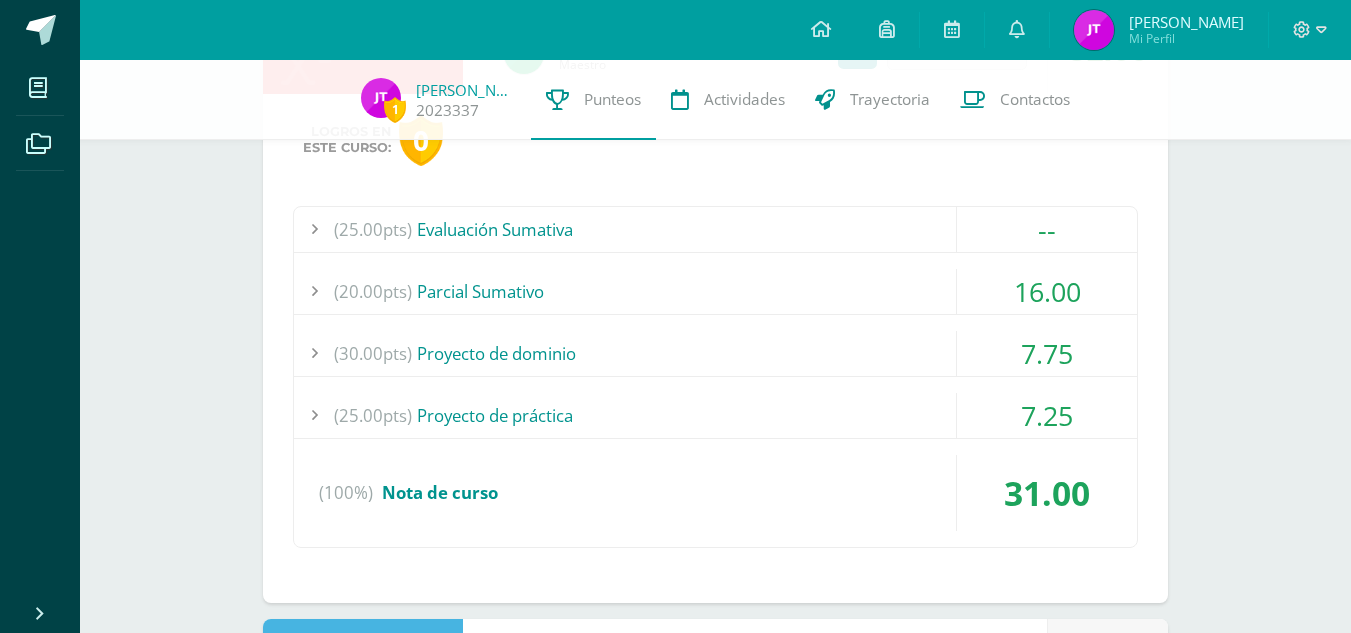 click on "(25.00pts)
Proyecto de  práctica" at bounding box center (715, 415) 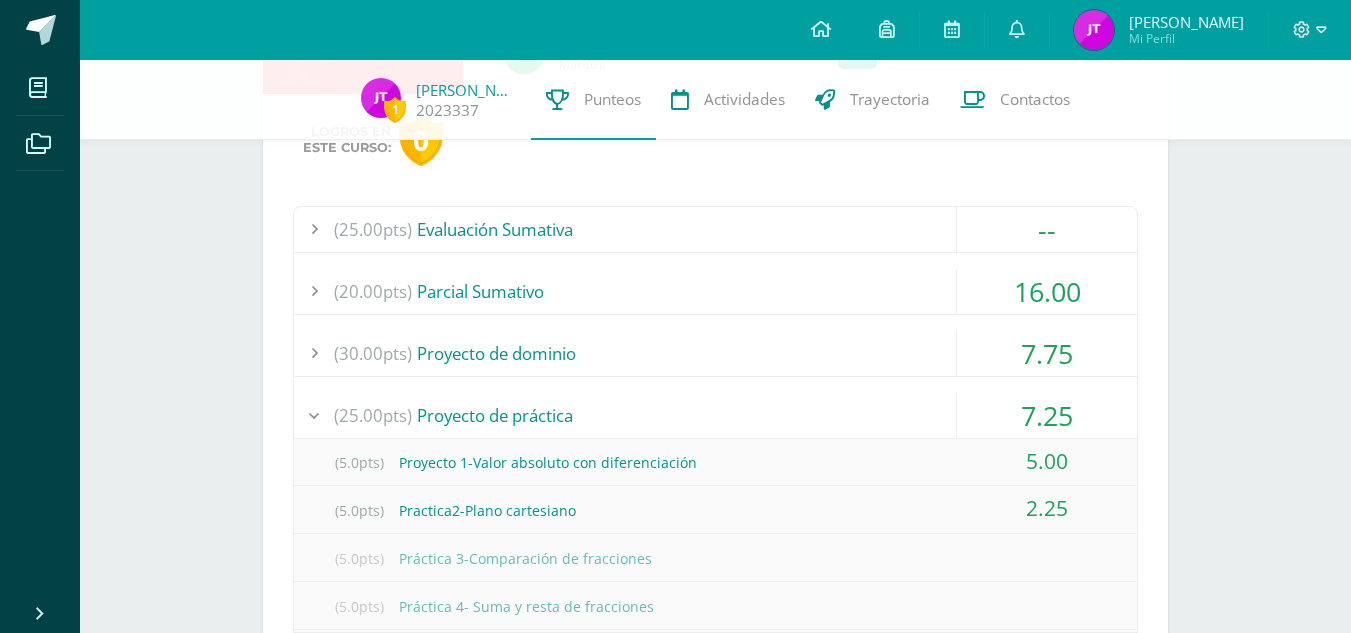 click on "(25.00pts)
Proyecto de  práctica" at bounding box center [715, 415] 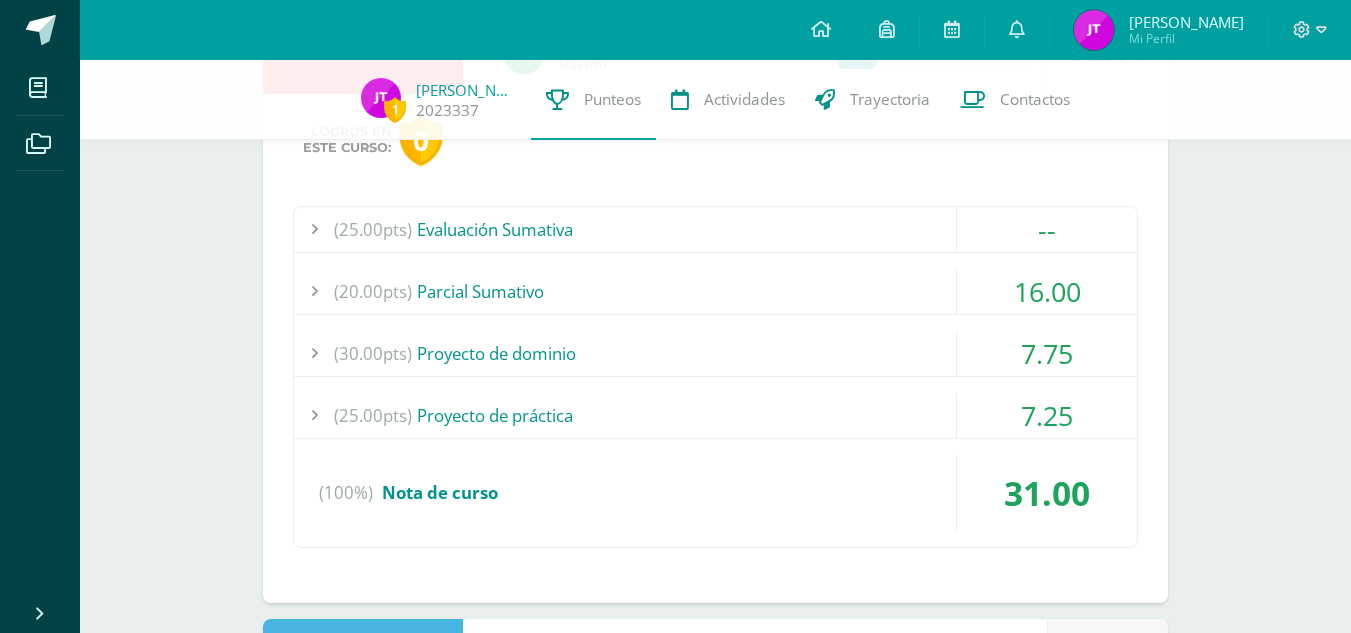 click on "(25.00pts)
Proyecto de  práctica" at bounding box center (715, 415) 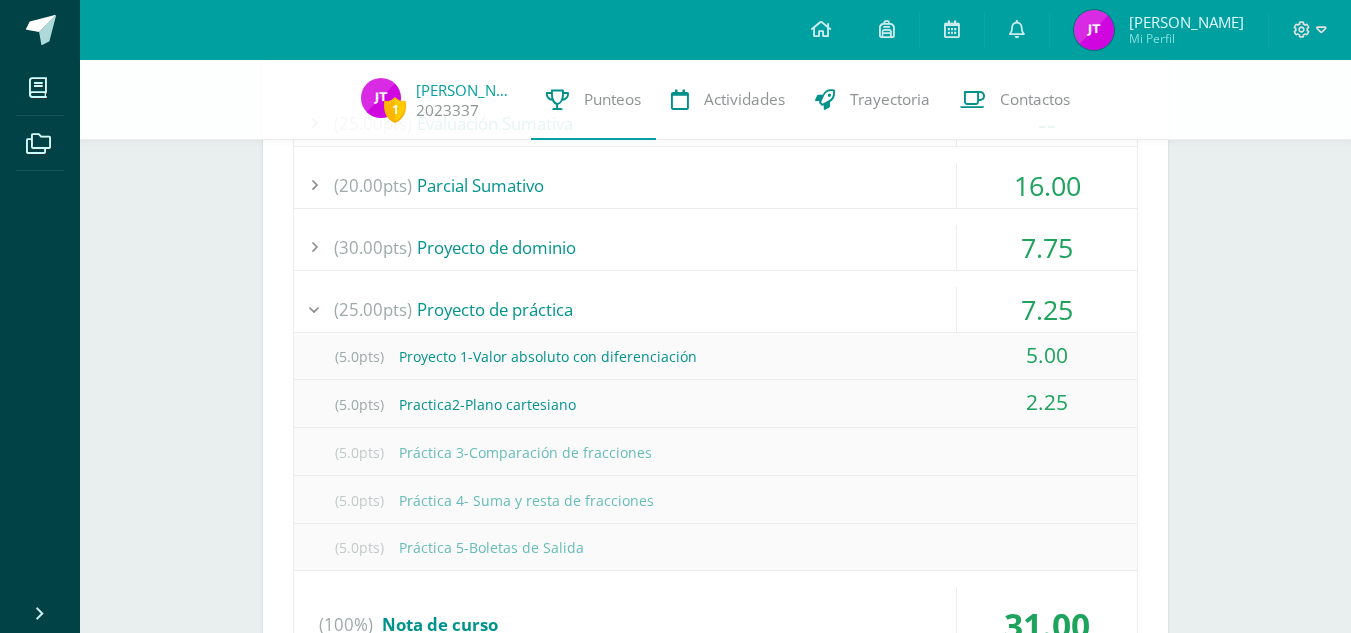 scroll, scrollTop: 738, scrollLeft: 0, axis: vertical 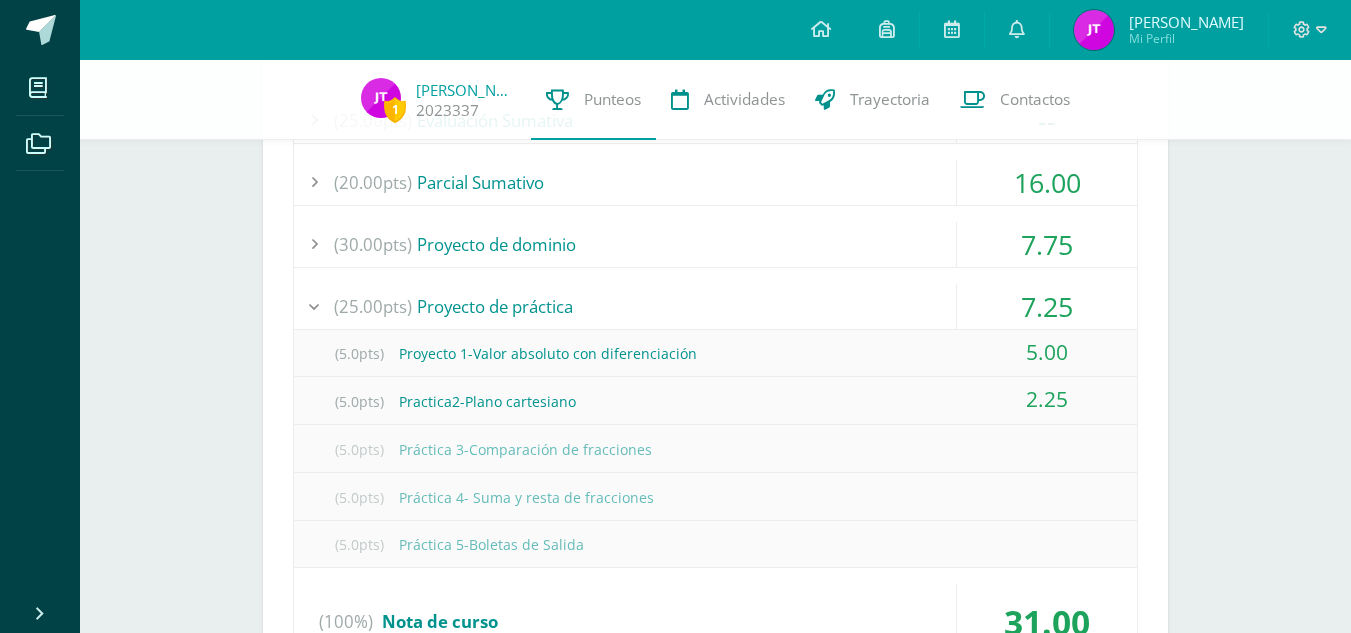click on "(5.0pts)  Proyecto 1-Valor absoluto con diferenciación" at bounding box center [715, 353] 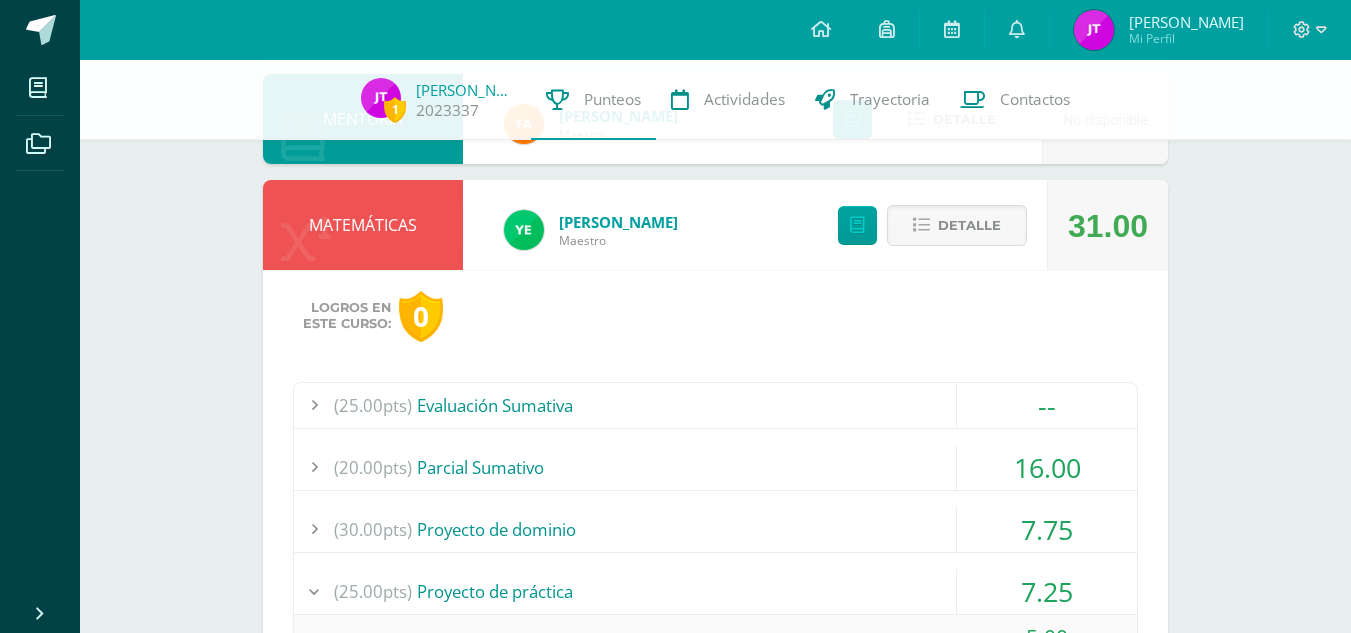 scroll, scrollTop: 451, scrollLeft: 0, axis: vertical 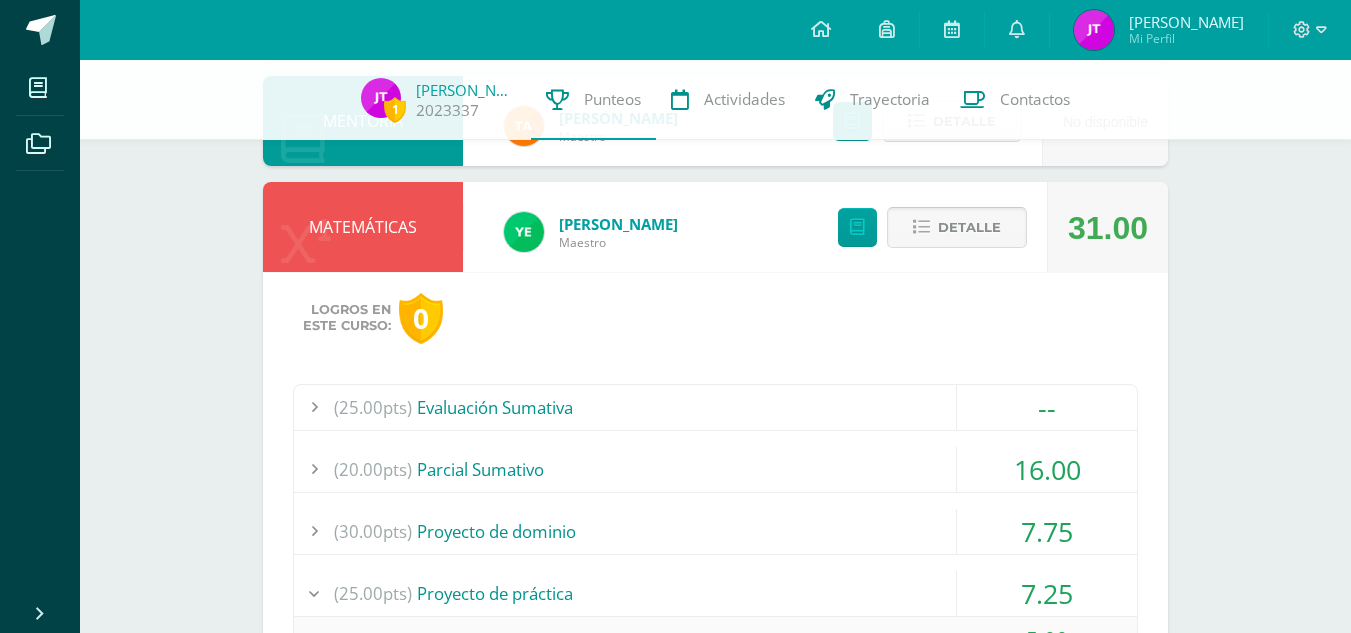 click on "Detalle" at bounding box center (969, 227) 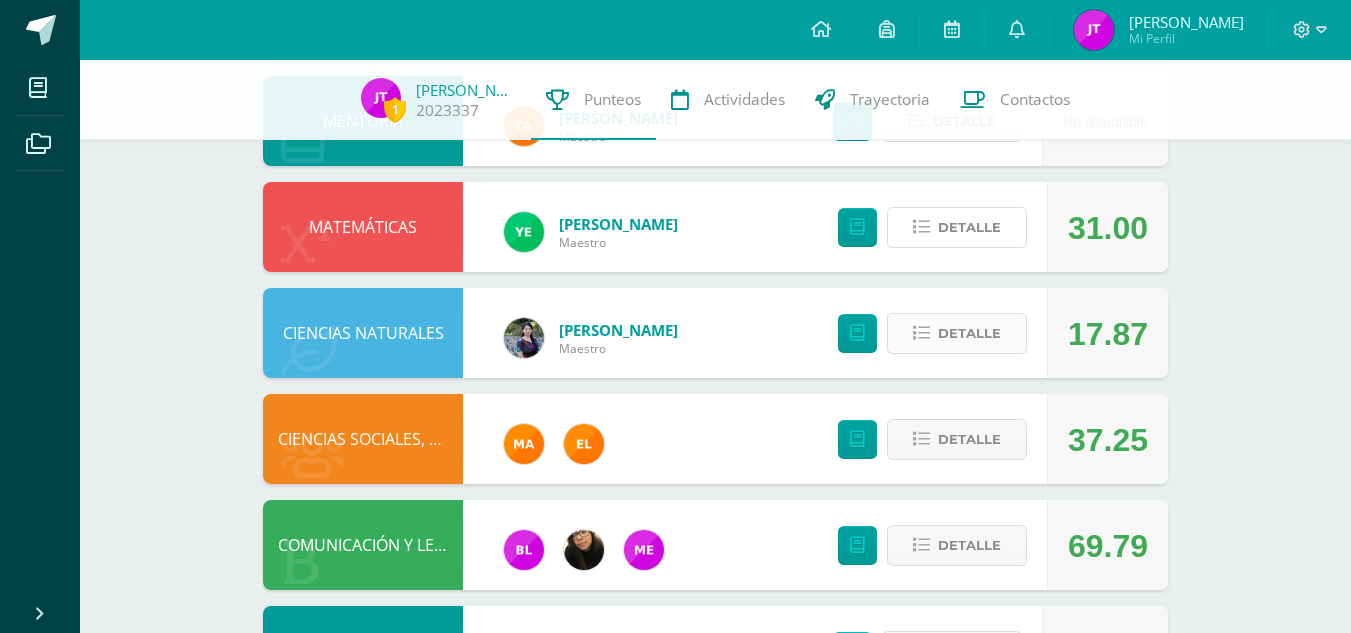 scroll, scrollTop: 546, scrollLeft: 0, axis: vertical 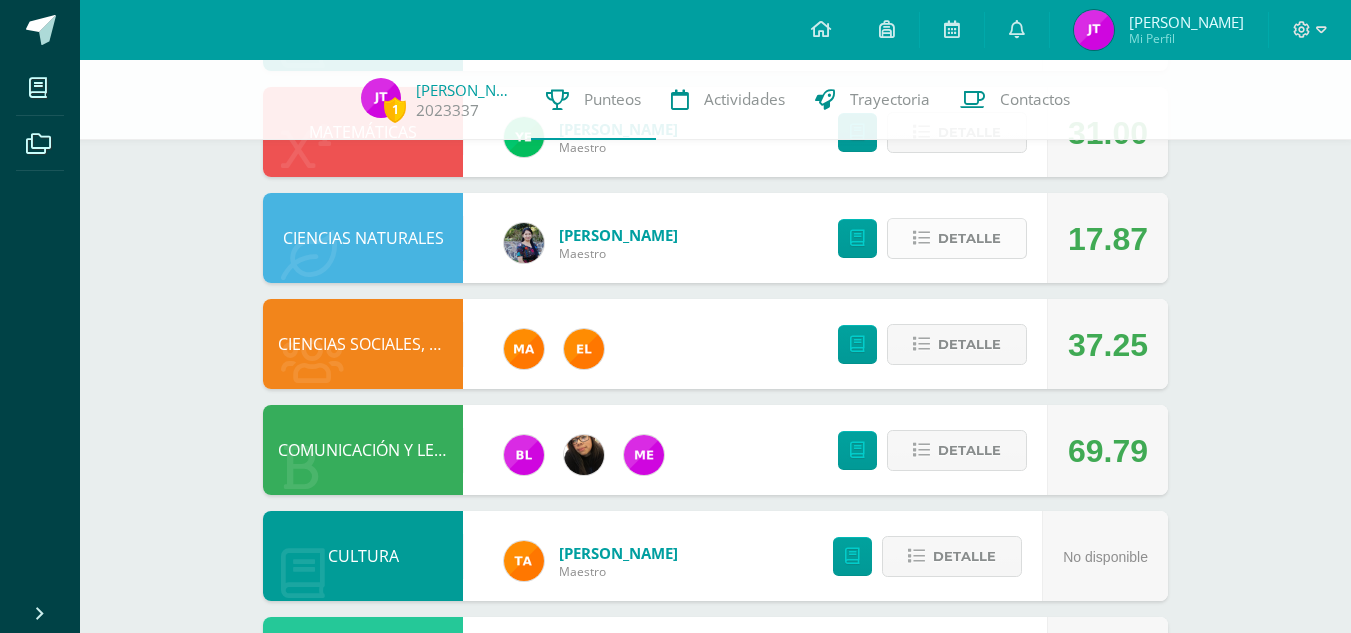 drag, startPoint x: 977, startPoint y: 267, endPoint x: 987, endPoint y: 230, distance: 38.327538 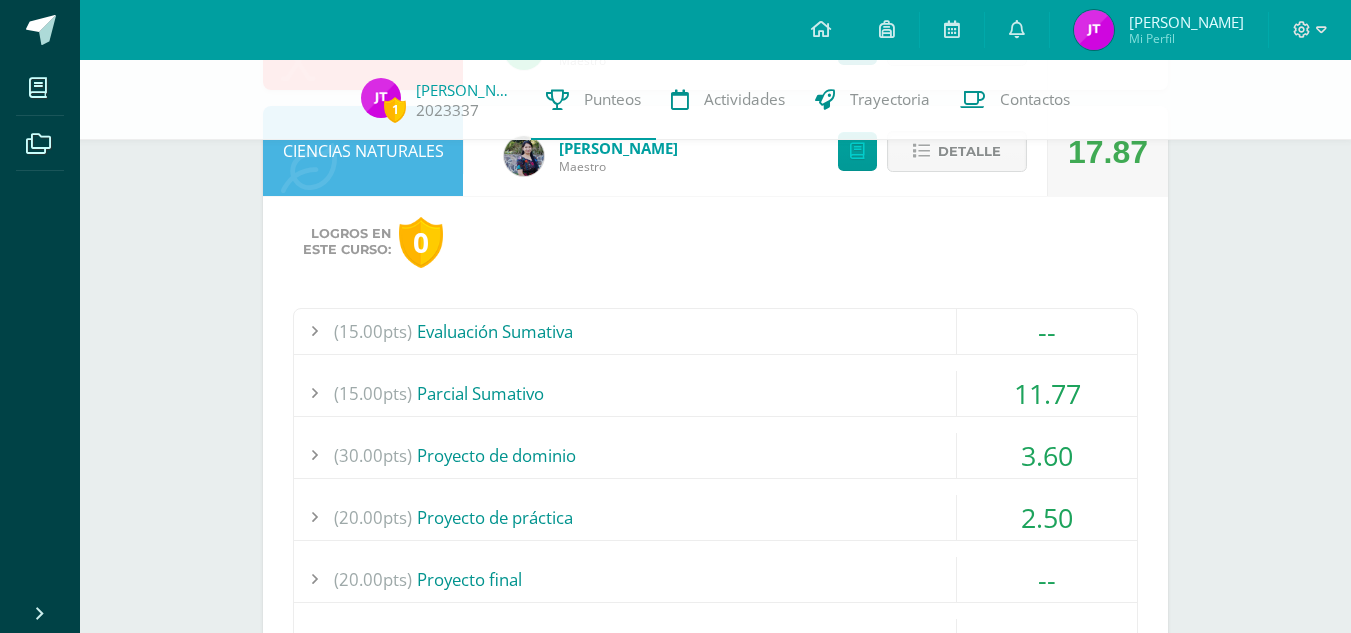 scroll, scrollTop: 634, scrollLeft: 0, axis: vertical 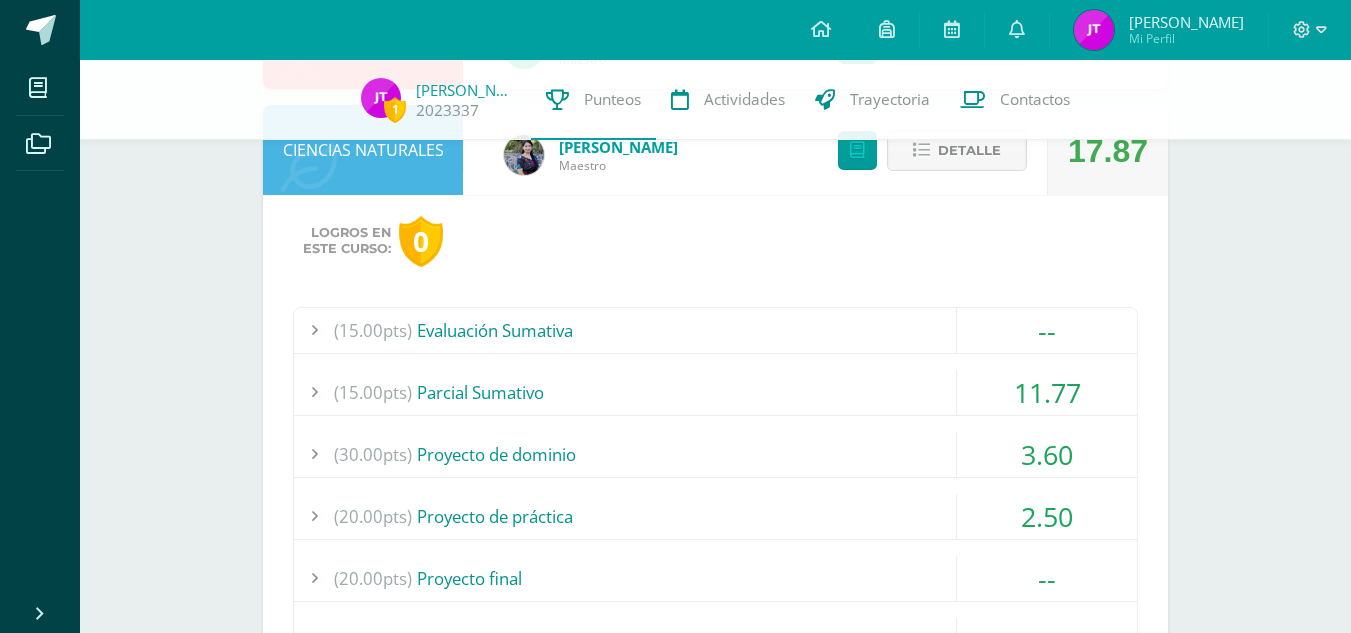 click on "(15.00pts)
Parcial Sumativo" at bounding box center [715, 392] 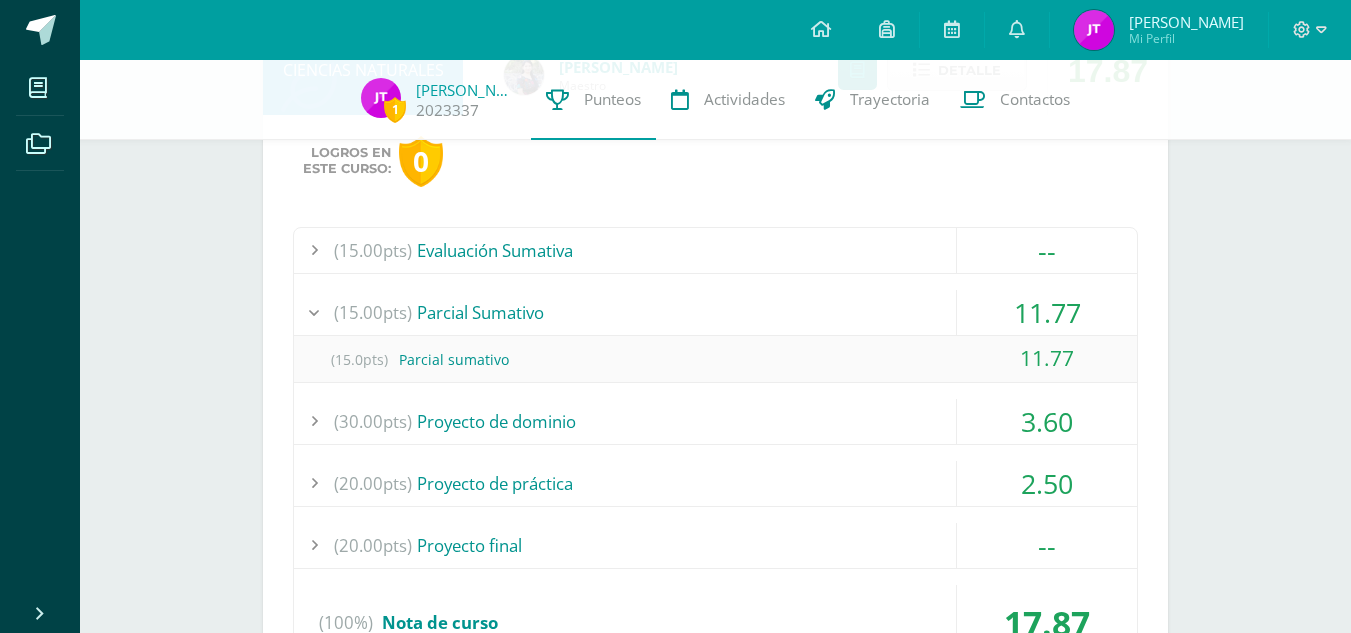 scroll, scrollTop: 731, scrollLeft: 0, axis: vertical 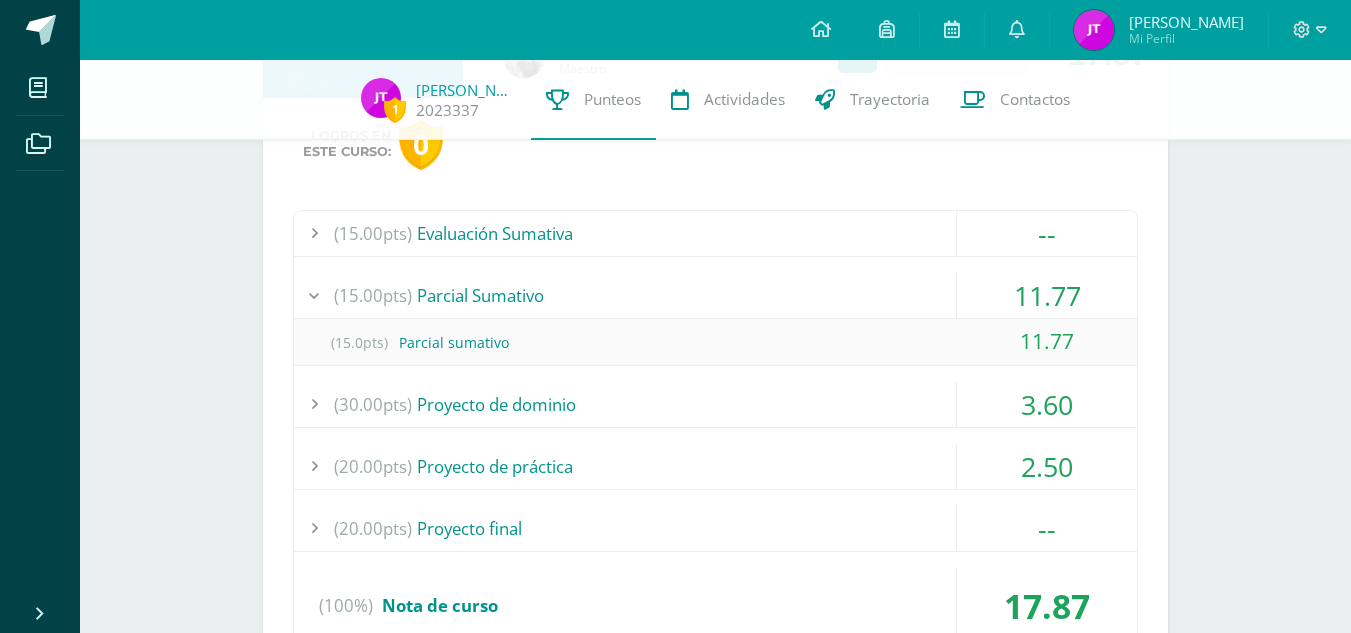 click on "(15.00pts)
Parcial Sumativo" at bounding box center (715, 295) 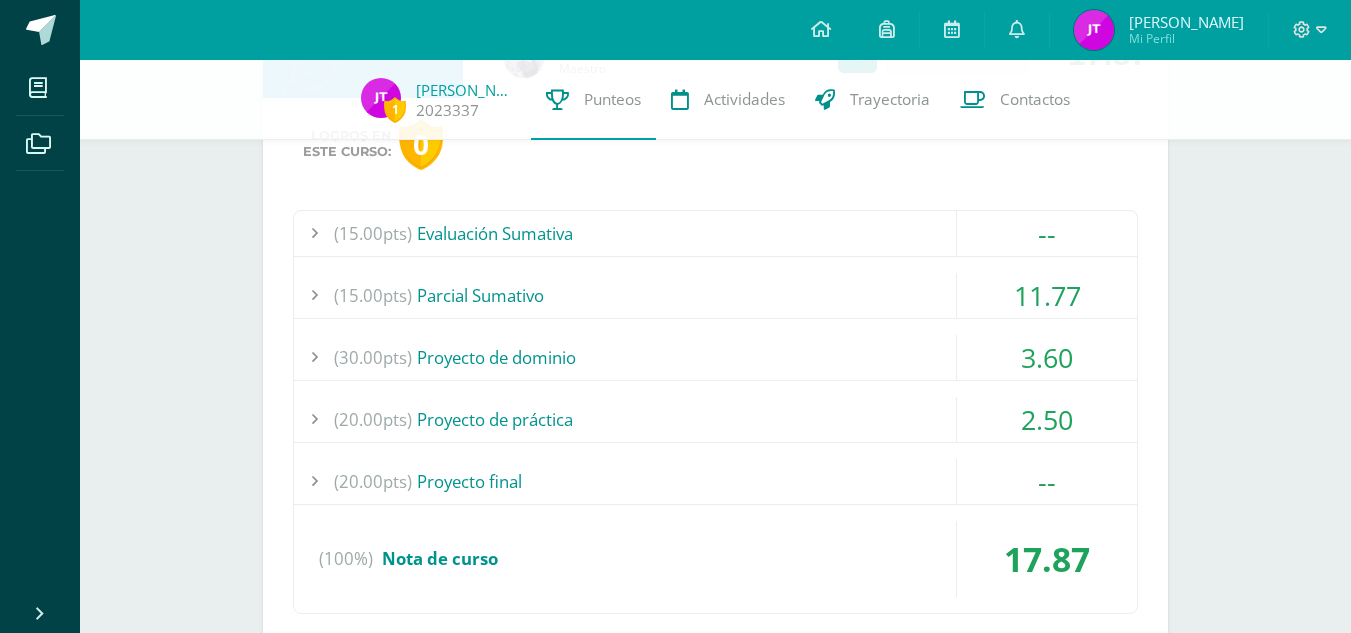 click on "(30.00pts)
Proyecto de dominio" at bounding box center [715, 357] 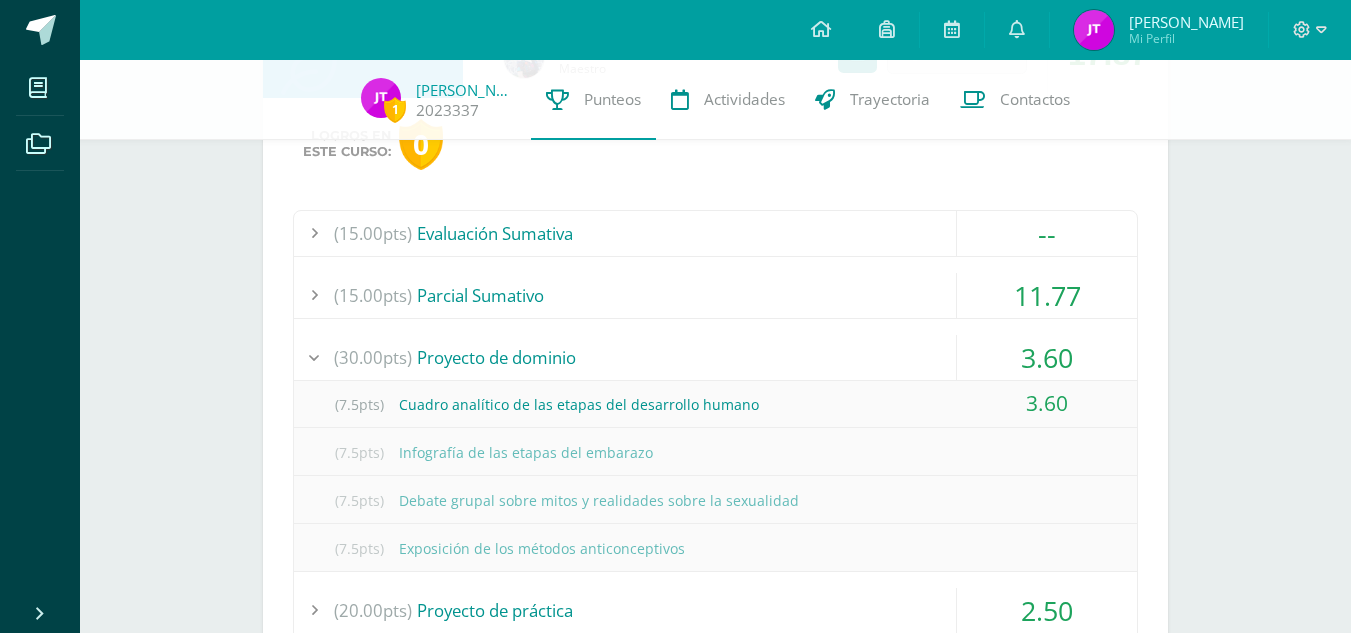 click on "(30.00pts)
Proyecto de dominio" at bounding box center [715, 357] 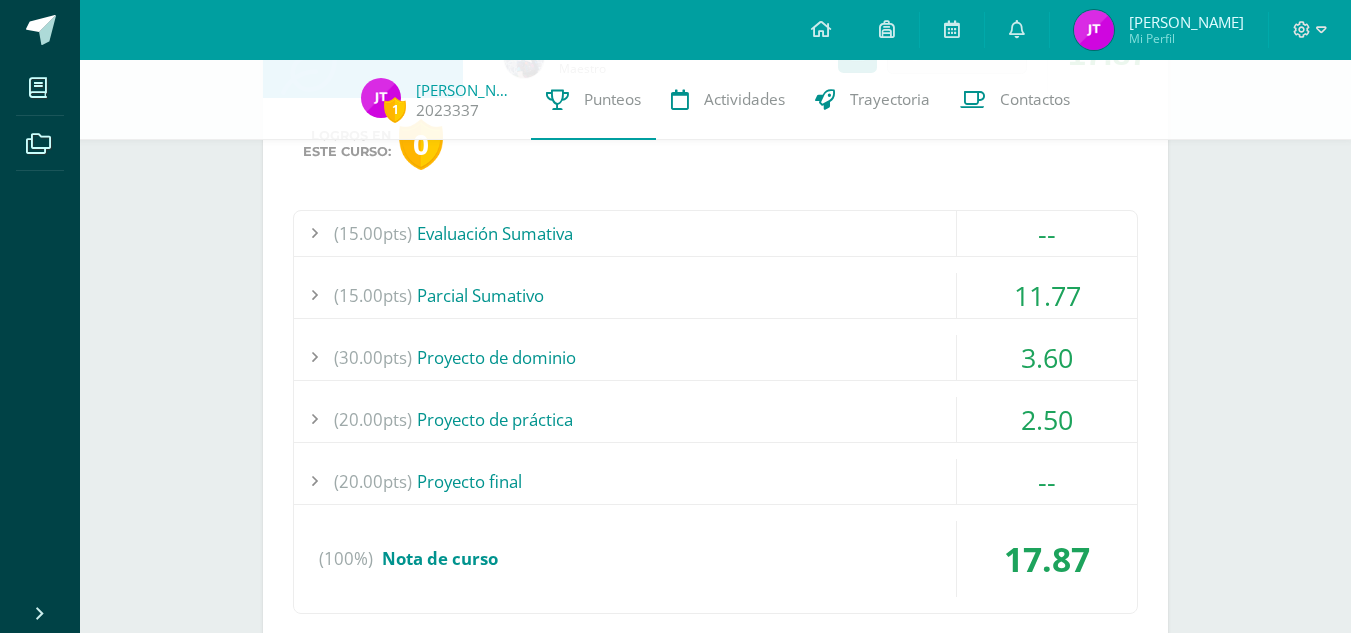 click on "(20.00pts)
Proyecto de  práctica" at bounding box center (715, 419) 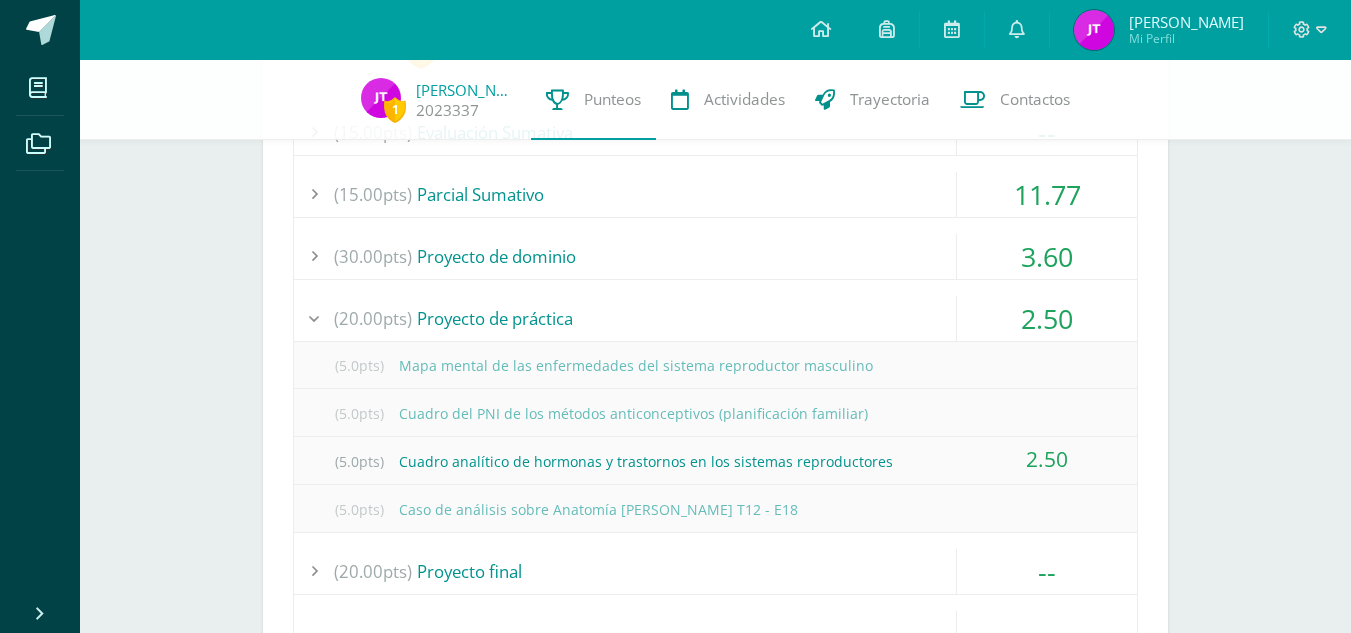 scroll, scrollTop: 833, scrollLeft: 0, axis: vertical 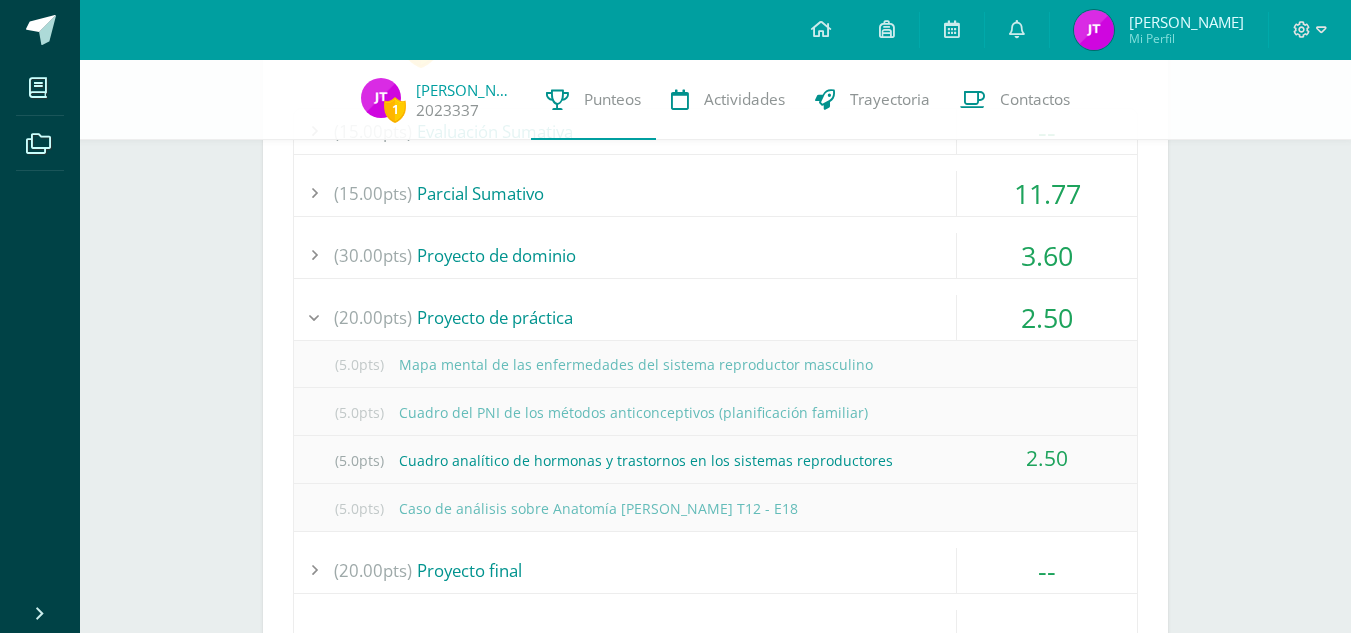 click on "(30.00pts)
Proyecto de dominio" at bounding box center [715, 255] 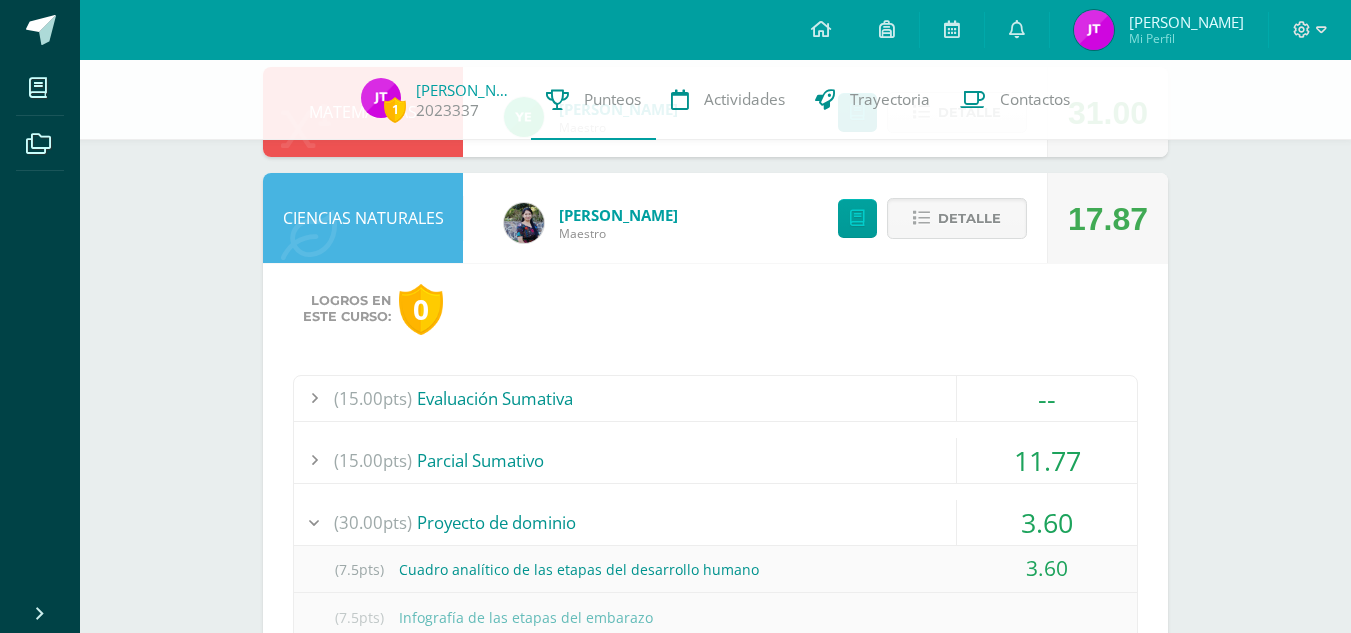 scroll, scrollTop: 556, scrollLeft: 0, axis: vertical 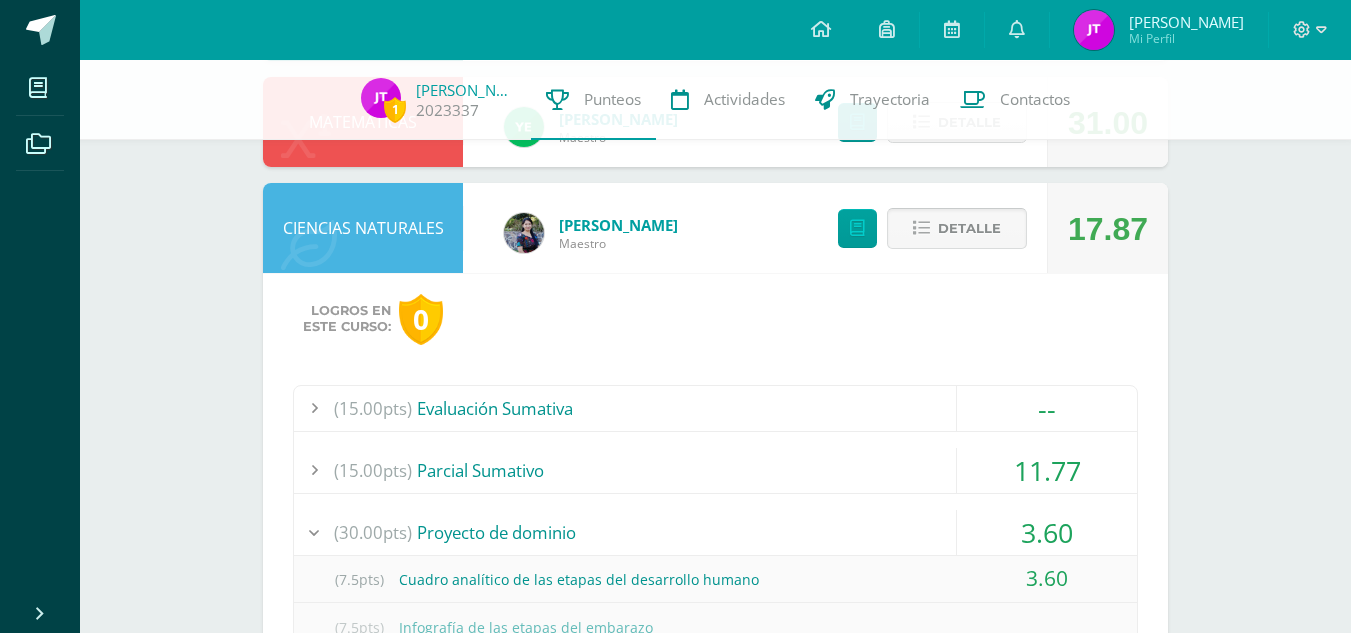 click on "Detalle" at bounding box center (969, 228) 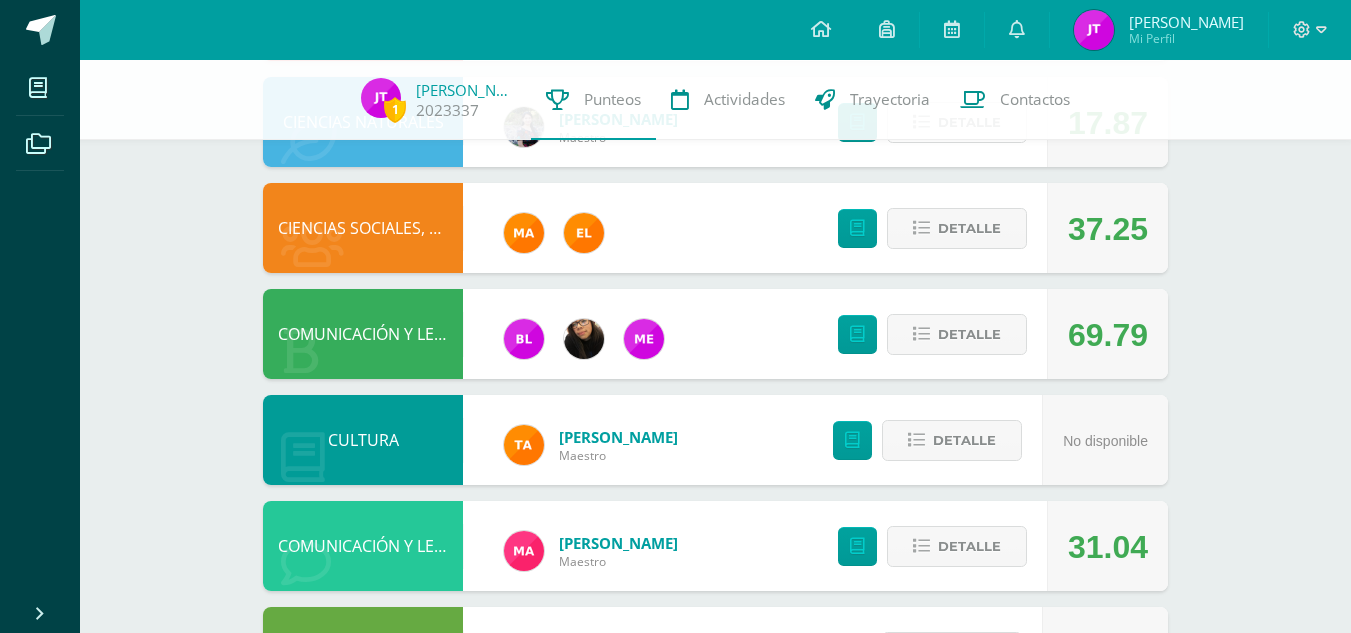 scroll, scrollTop: 670, scrollLeft: 0, axis: vertical 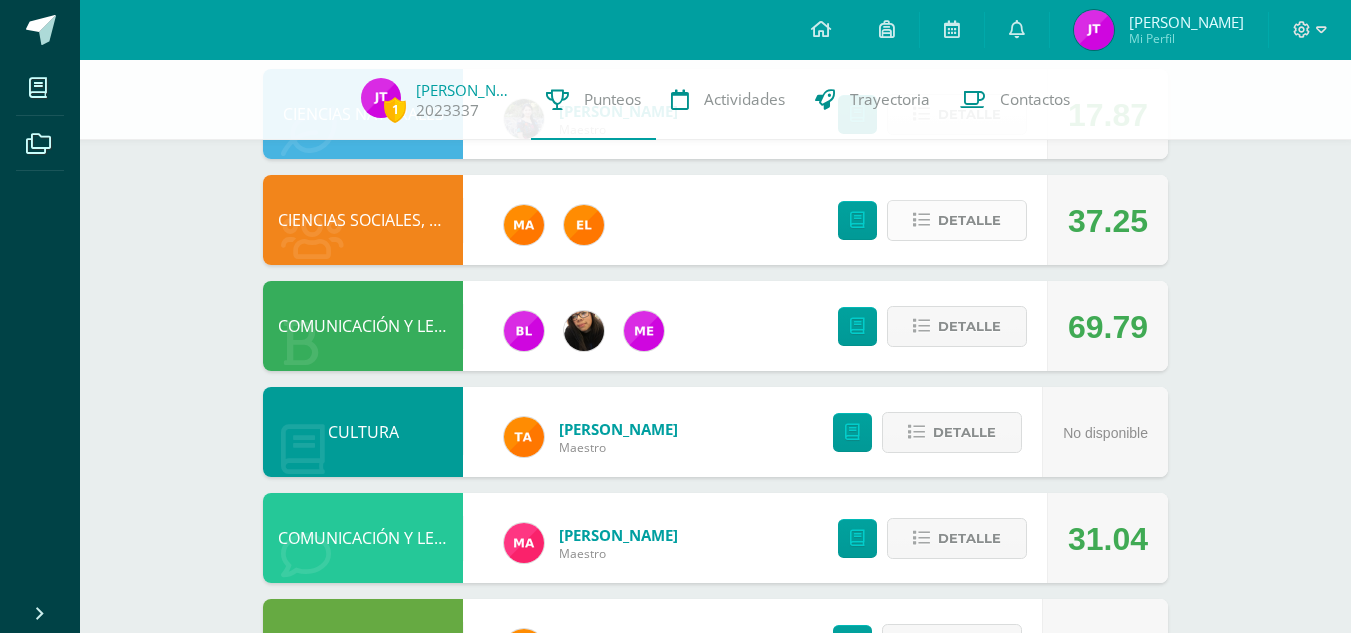 click on "Detalle" at bounding box center (969, 220) 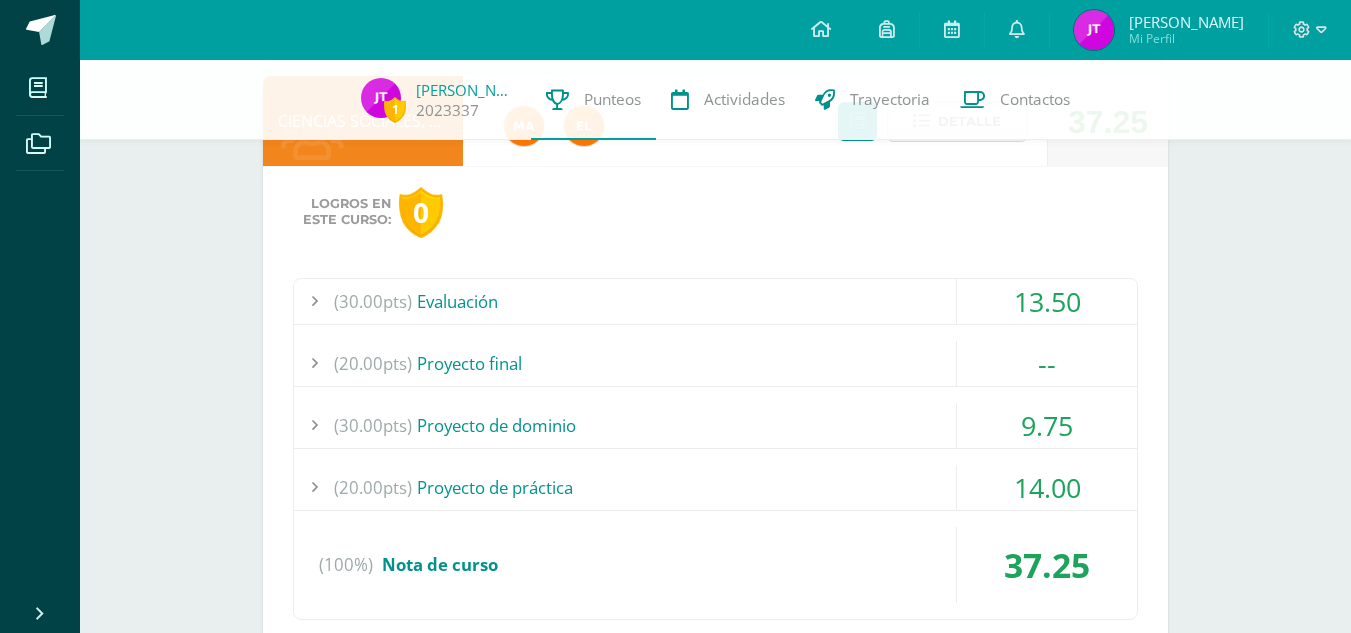 scroll, scrollTop: 770, scrollLeft: 0, axis: vertical 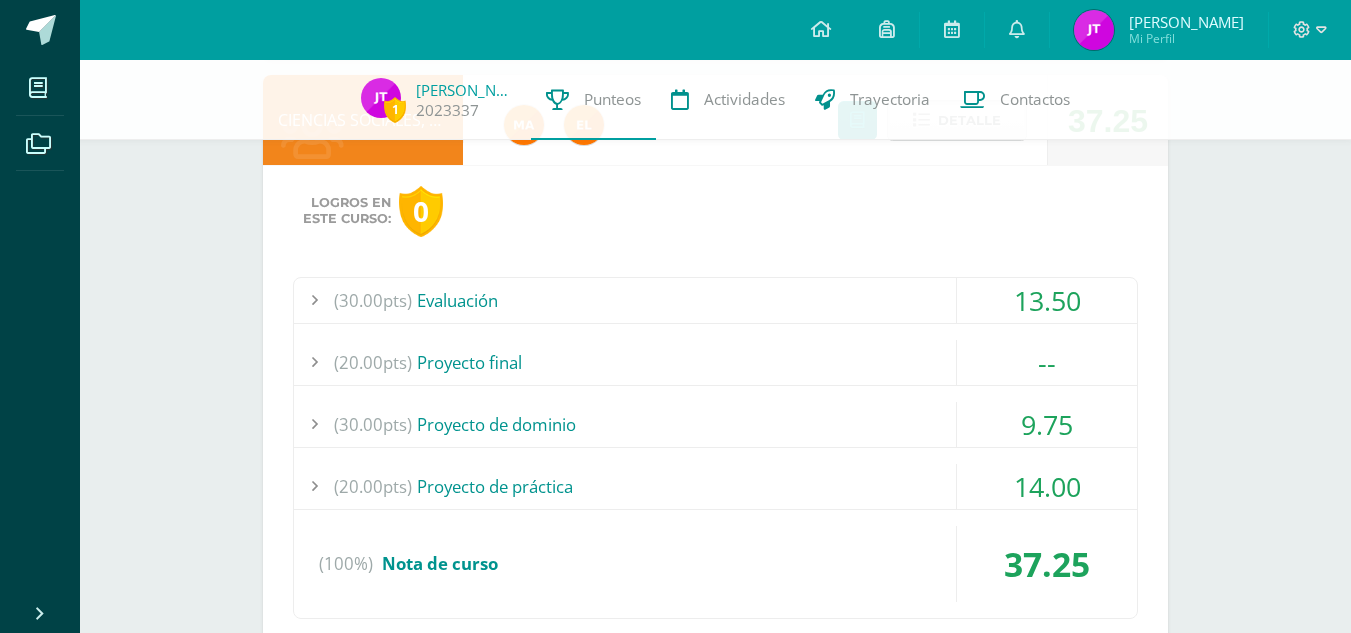 click on "(30.00pts)
Evaluación" at bounding box center [715, 300] 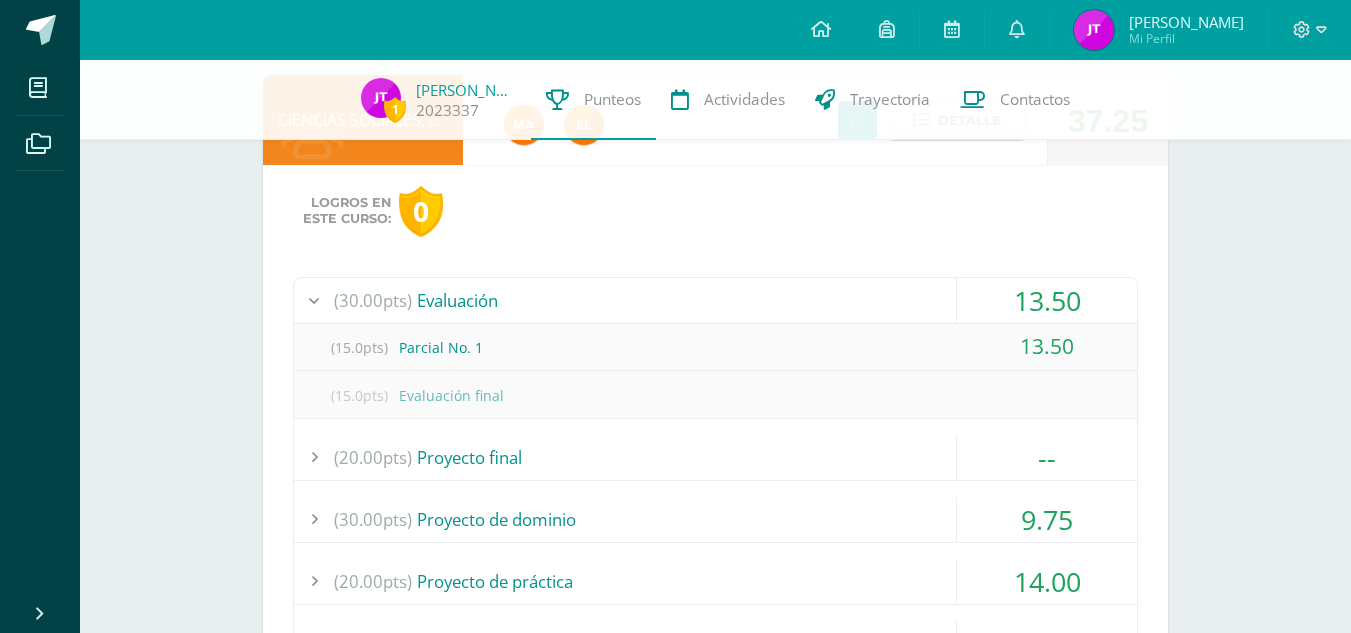 click on "(30.00pts)
Evaluación" at bounding box center (715, 300) 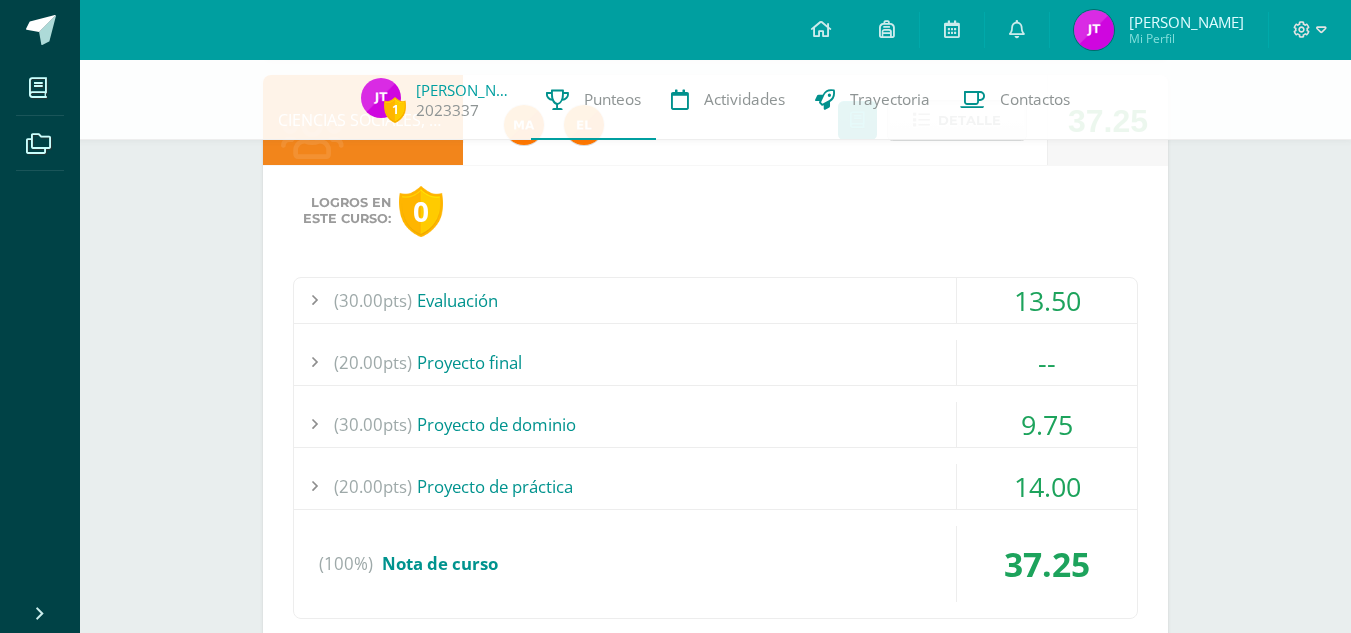 click on "(20.00pts)
Proyecto final" at bounding box center [715, 362] 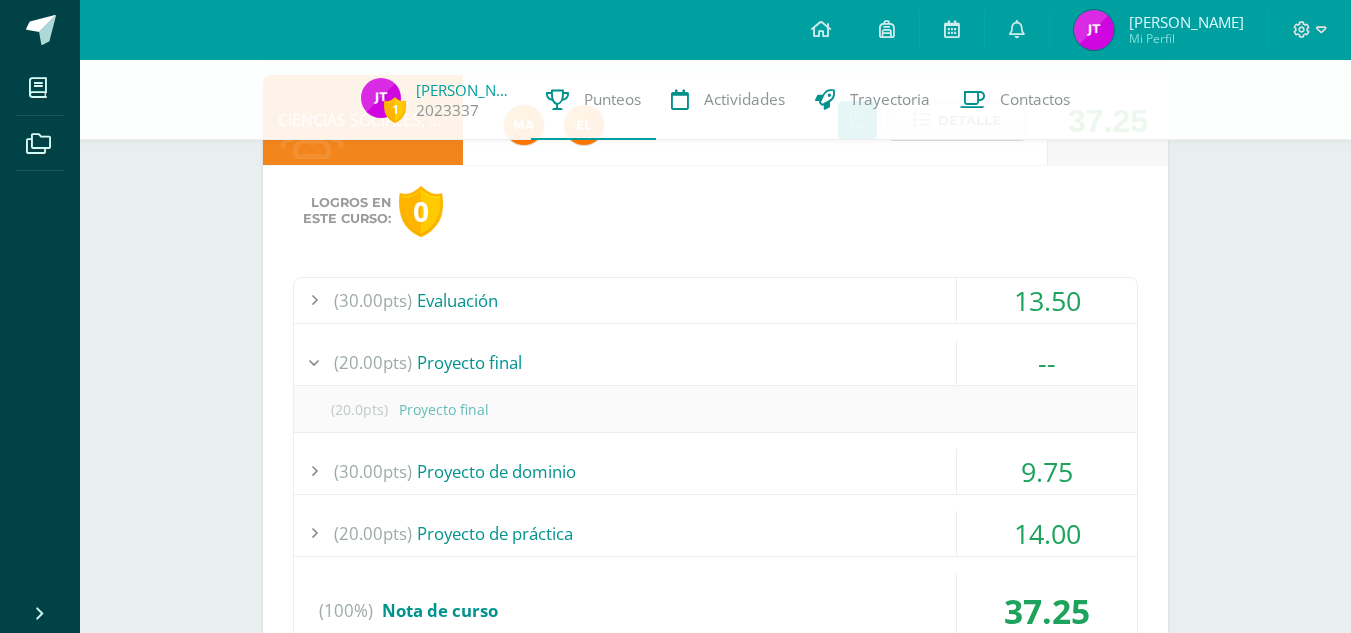 drag, startPoint x: 812, startPoint y: 344, endPoint x: 790, endPoint y: 435, distance: 93.62158 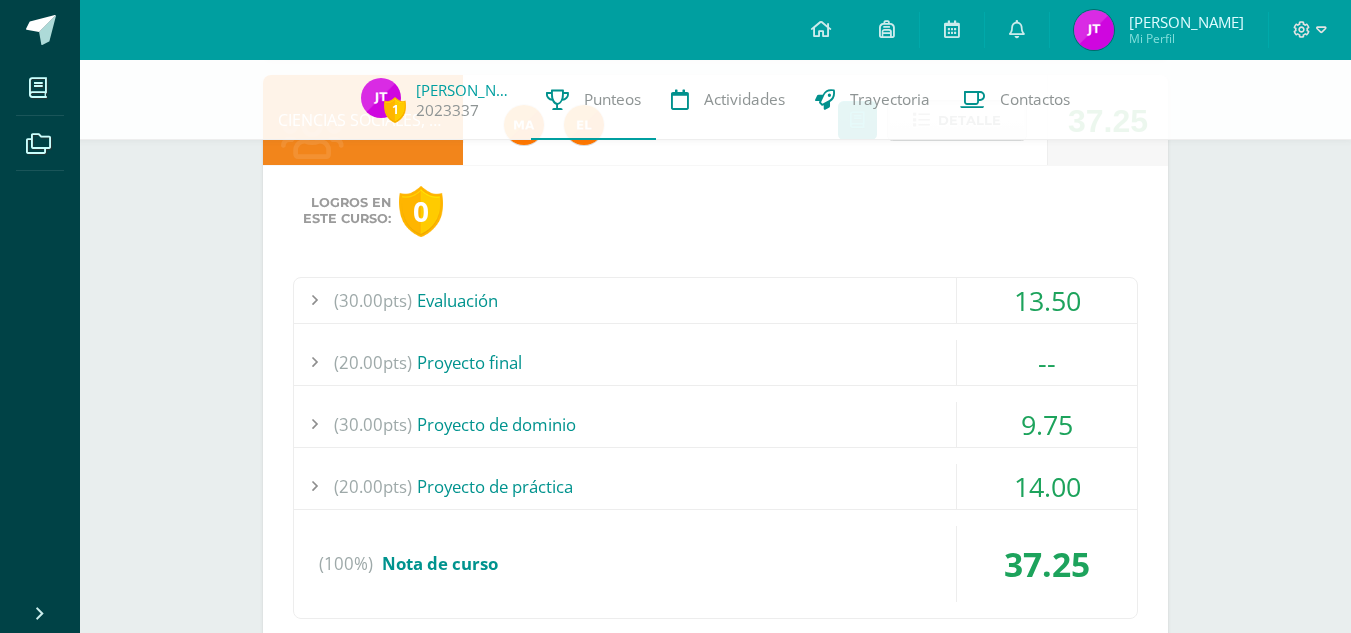 click on "(30.00pts)
Proyecto de dominio" at bounding box center [715, 424] 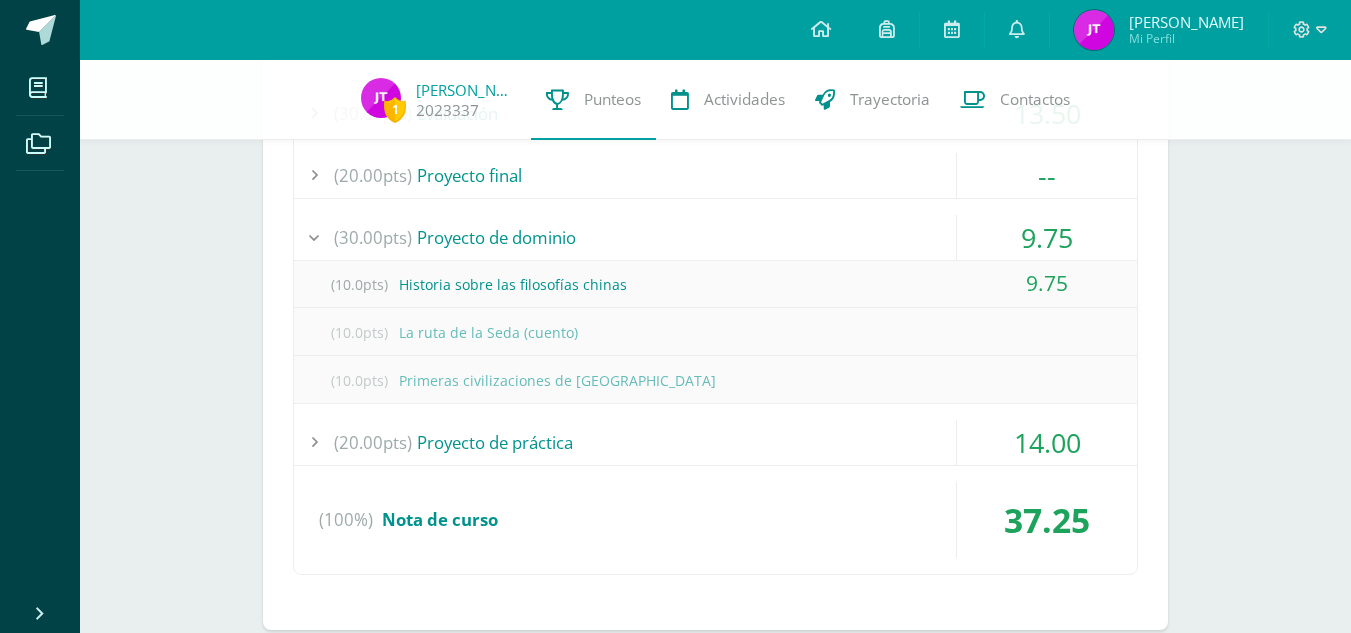 scroll, scrollTop: 960, scrollLeft: 0, axis: vertical 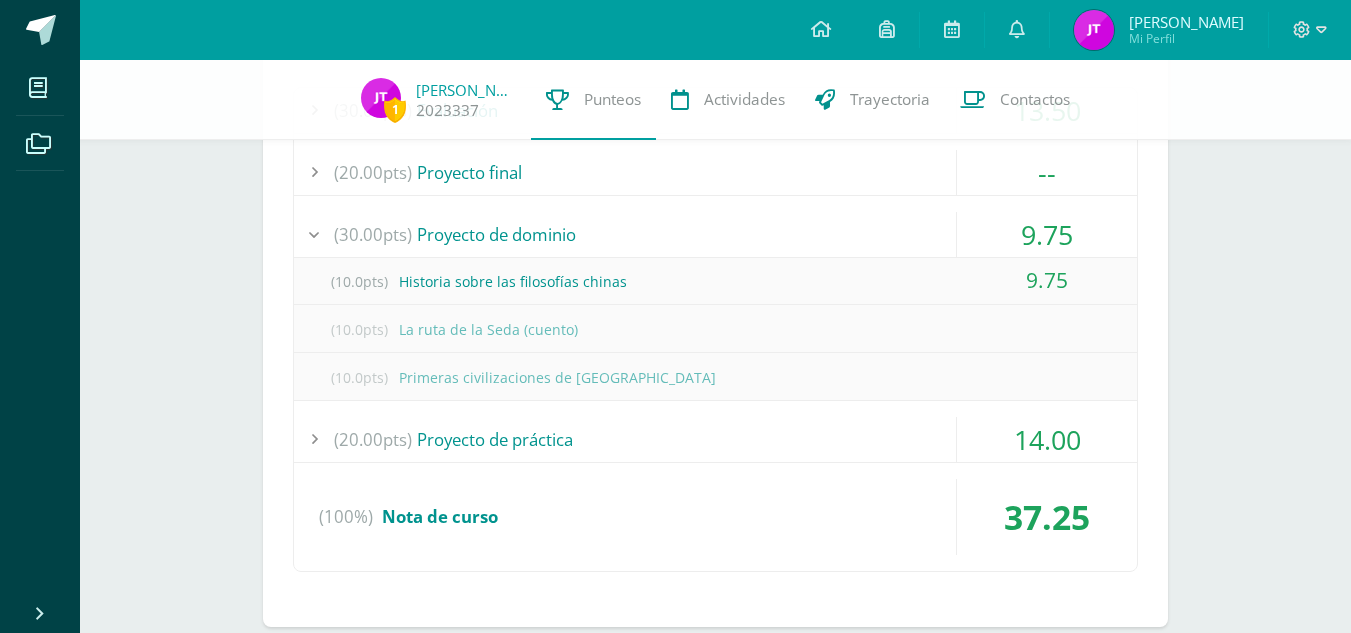 click on "(30.00pts)
Proyecto de dominio" at bounding box center (715, 234) 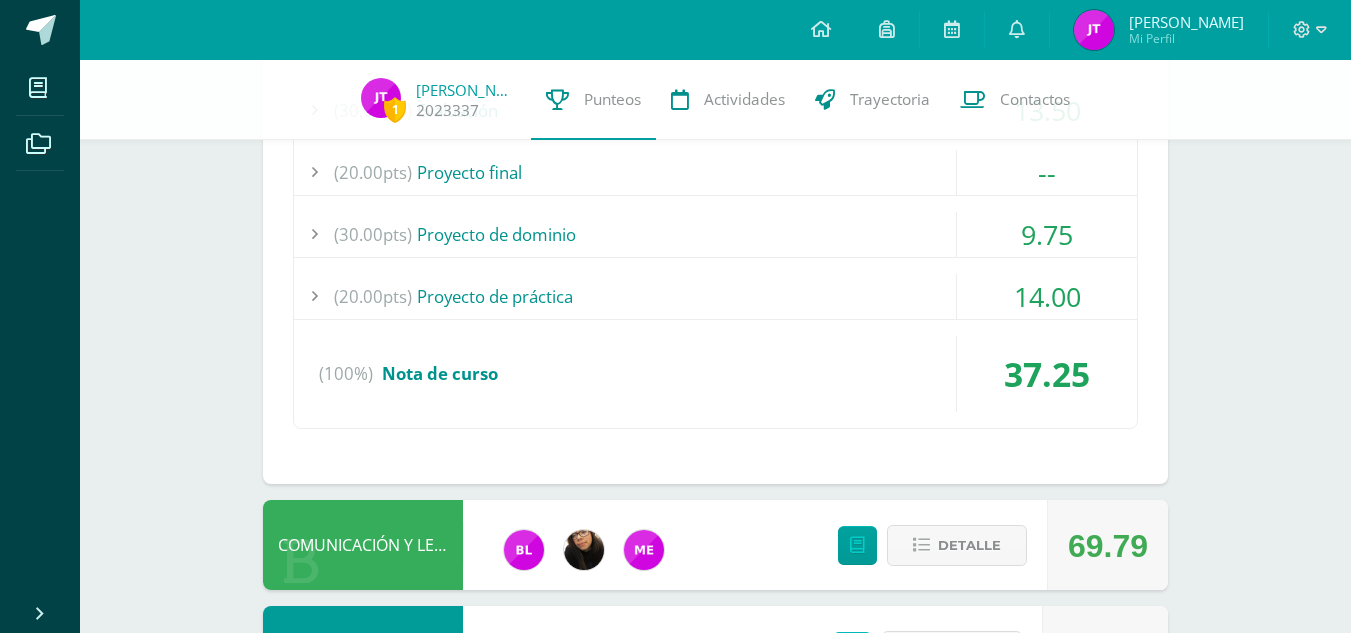 click on "(20.00pts)
Proyecto de  práctica" at bounding box center (715, 296) 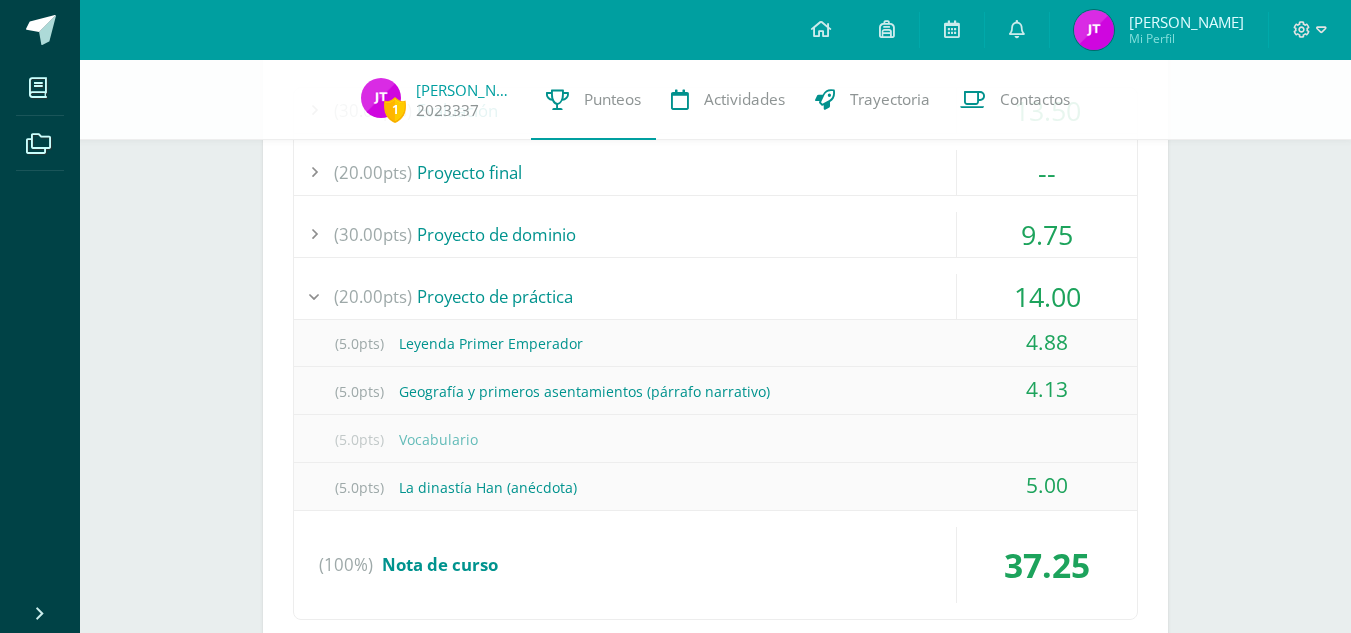 click on "(20.00pts)
Proyecto de  práctica" at bounding box center [715, 296] 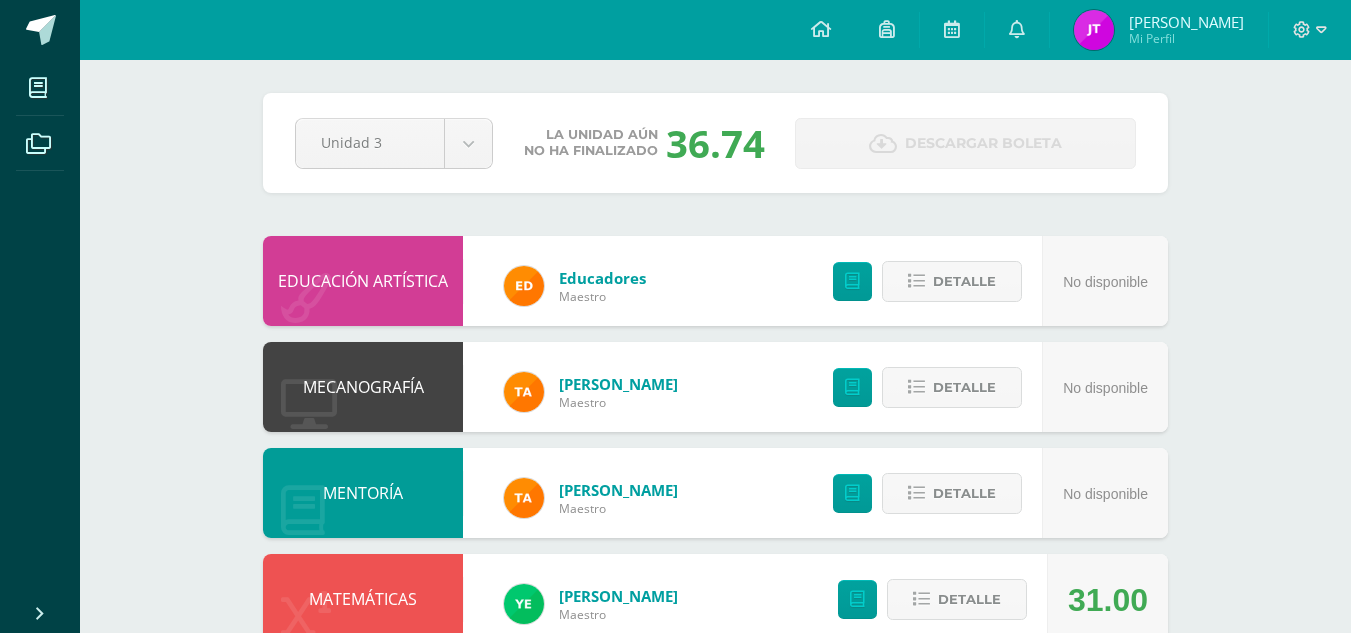scroll, scrollTop: 0, scrollLeft: 0, axis: both 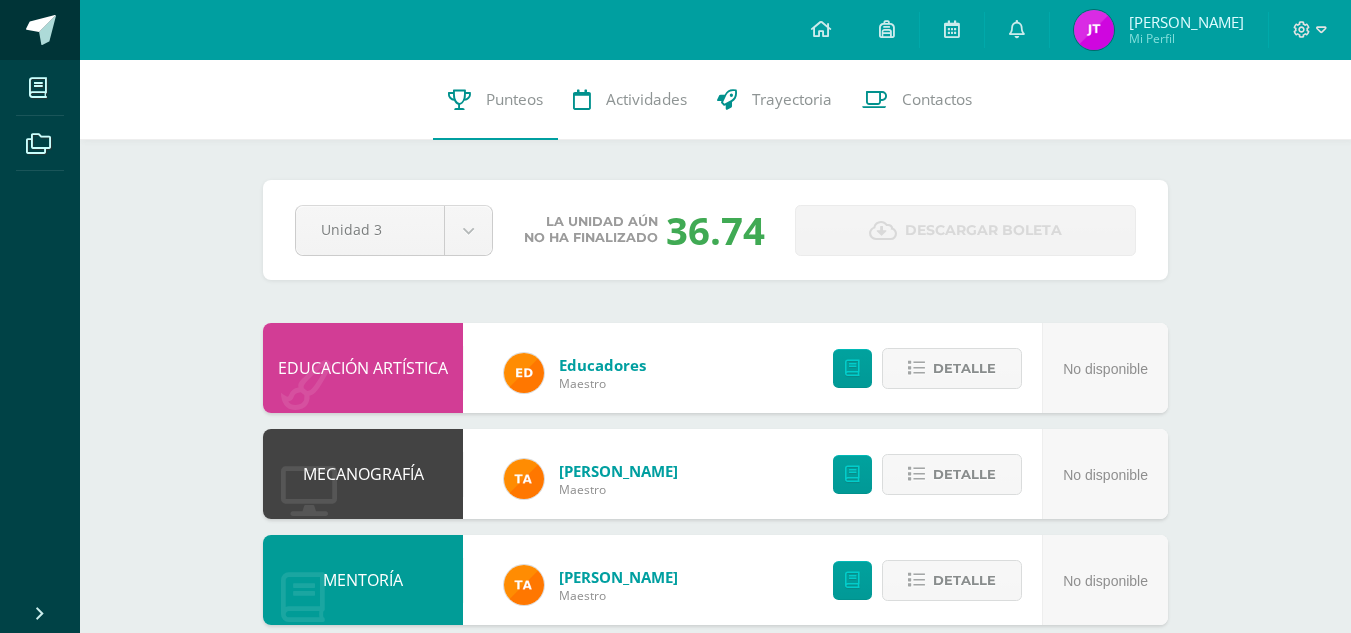 click at bounding box center (40, 30) 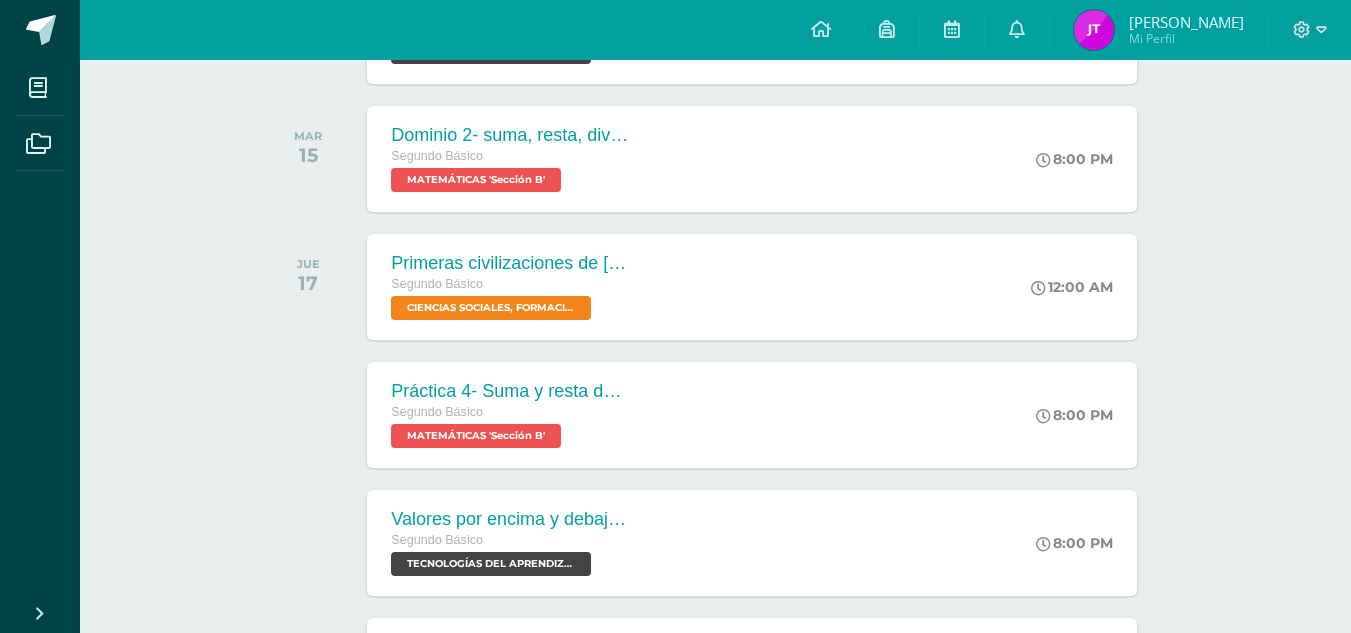 scroll, scrollTop: 510, scrollLeft: 0, axis: vertical 